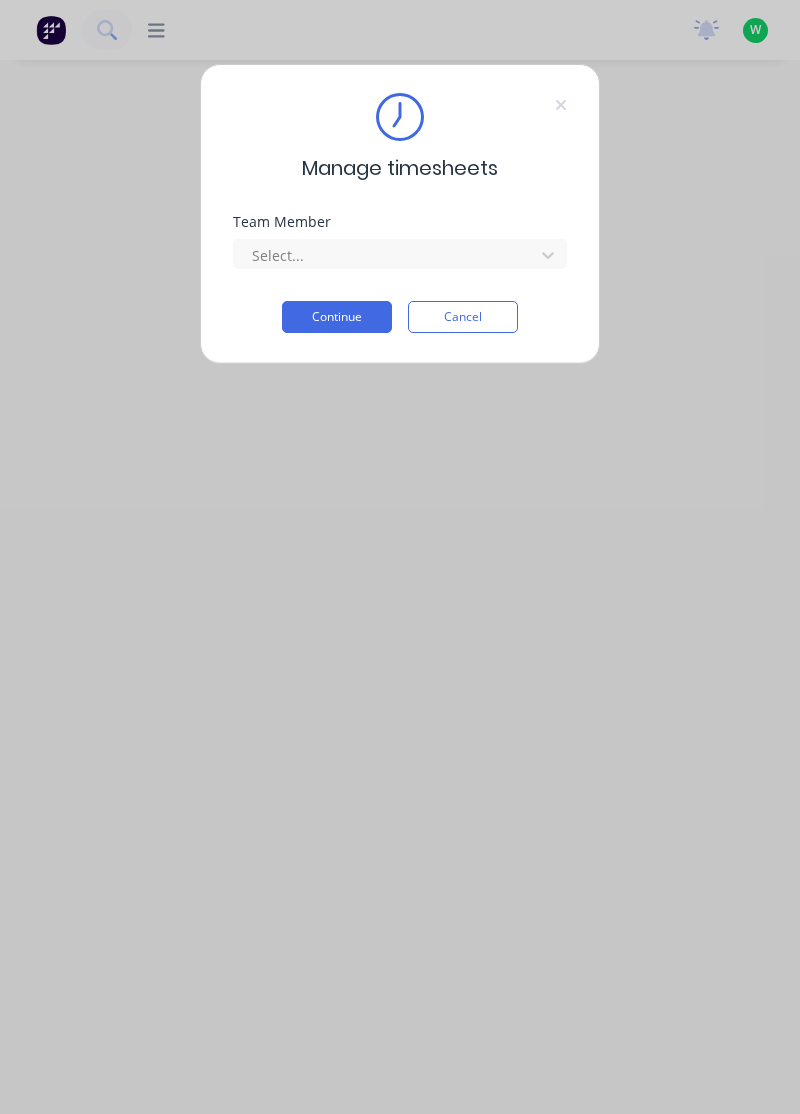 scroll, scrollTop: 0, scrollLeft: 0, axis: both 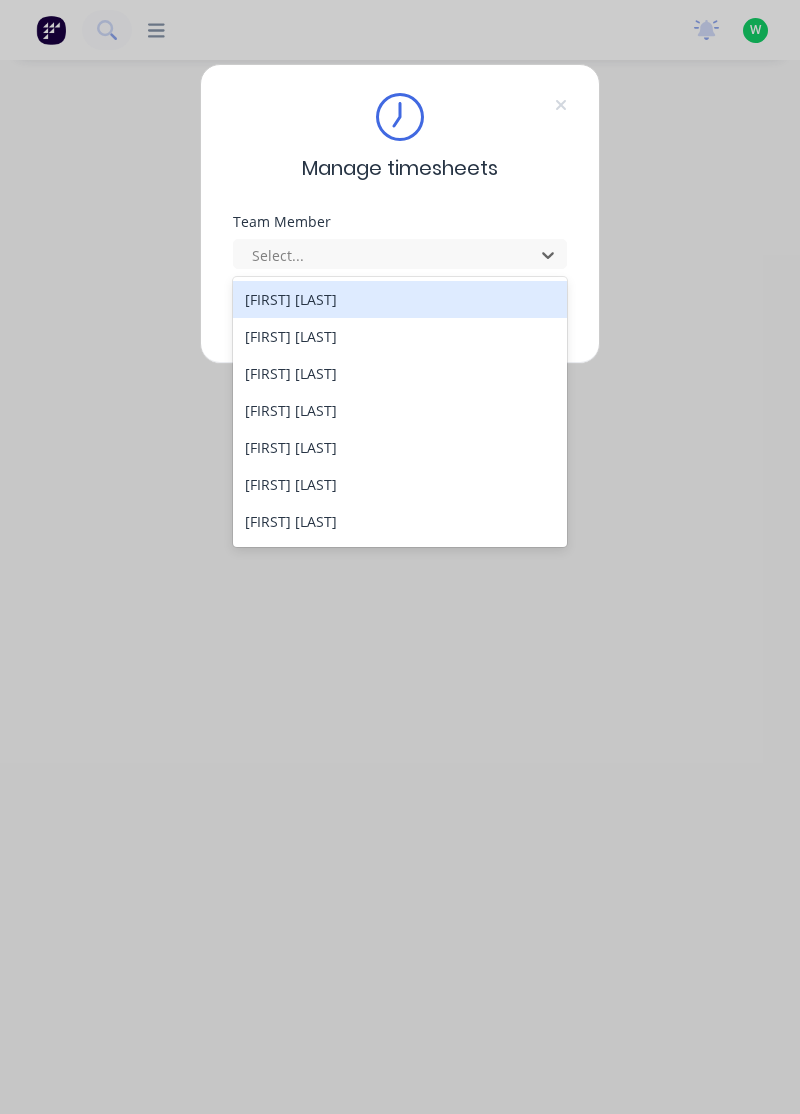 click on "[FIRST] [LAST]" at bounding box center (400, 373) 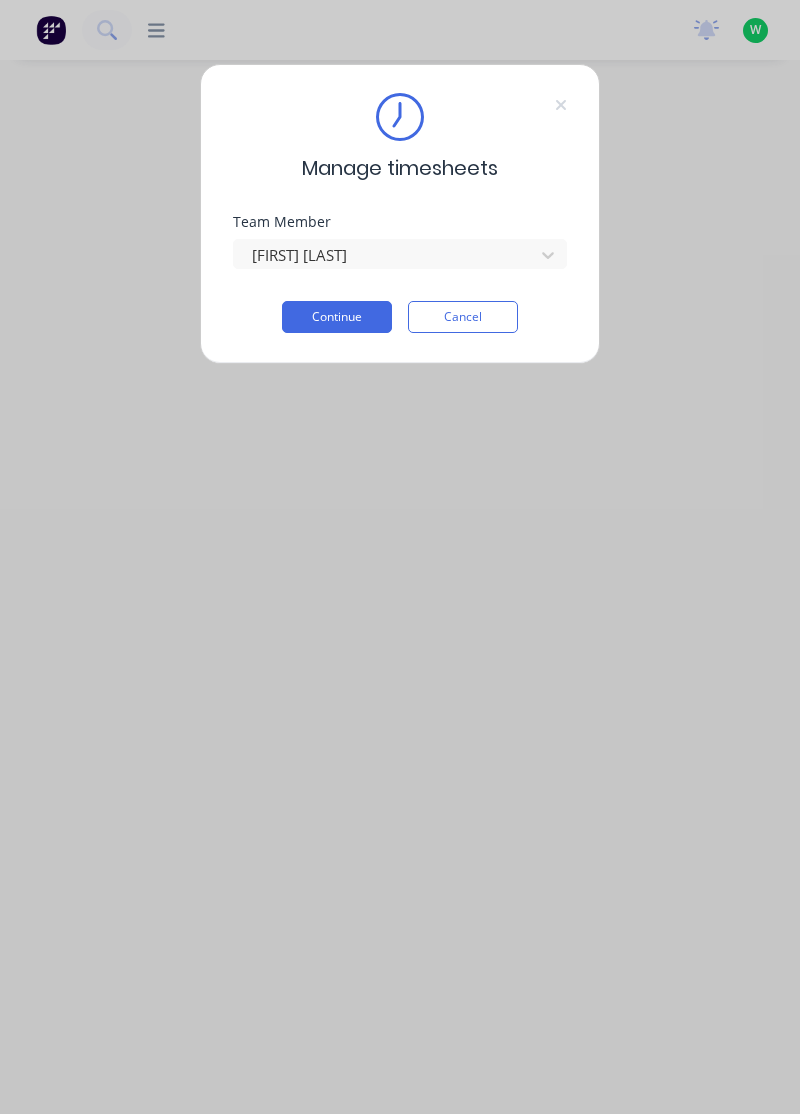 click on "Continue" at bounding box center (337, 317) 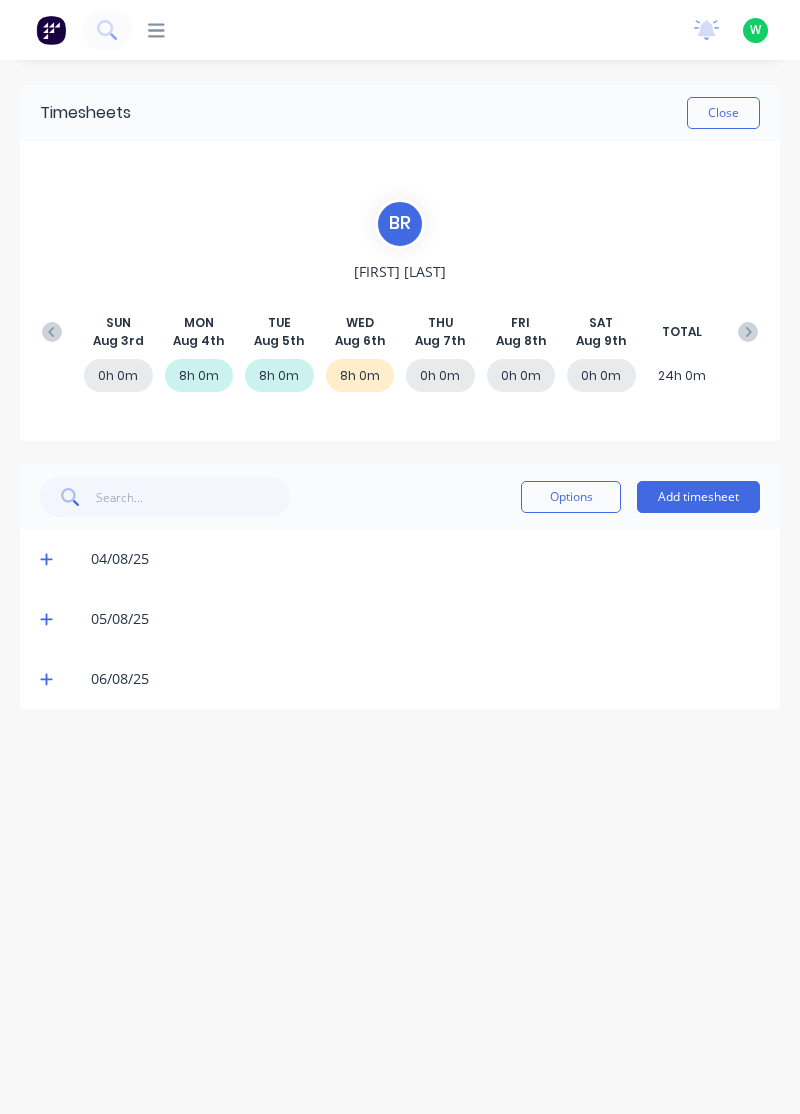 click on "Add timesheet" at bounding box center (698, 497) 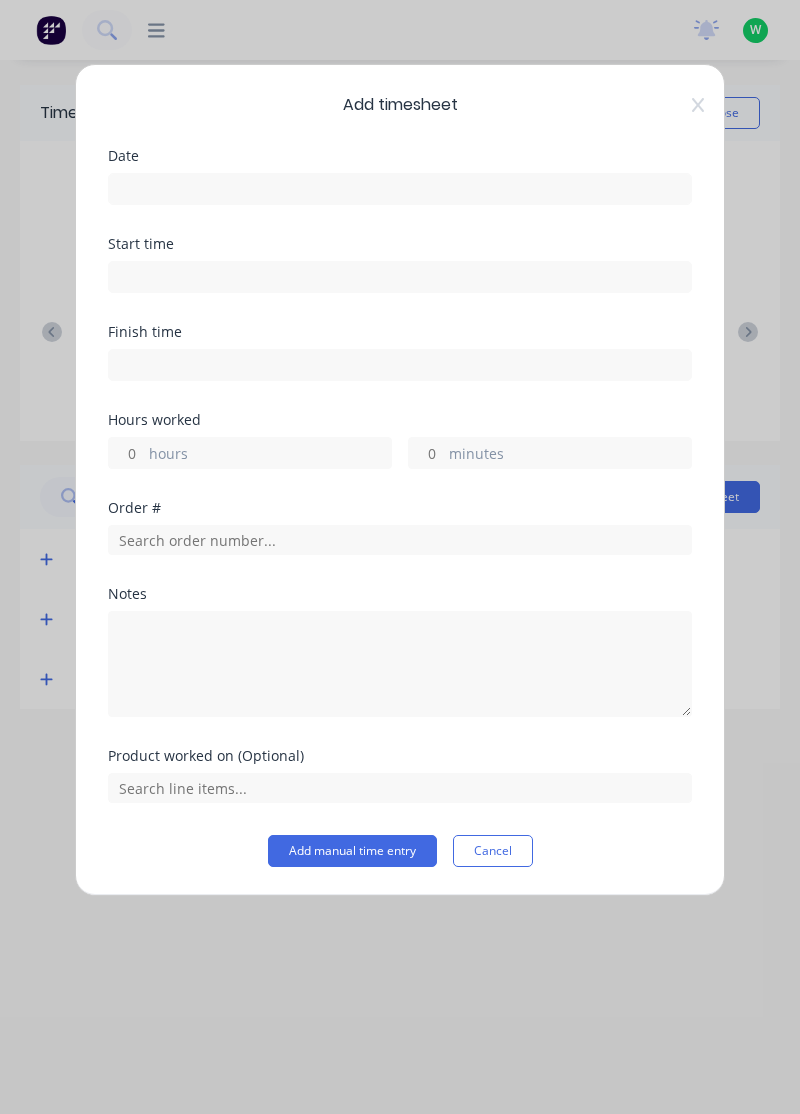 click at bounding box center [400, 189] 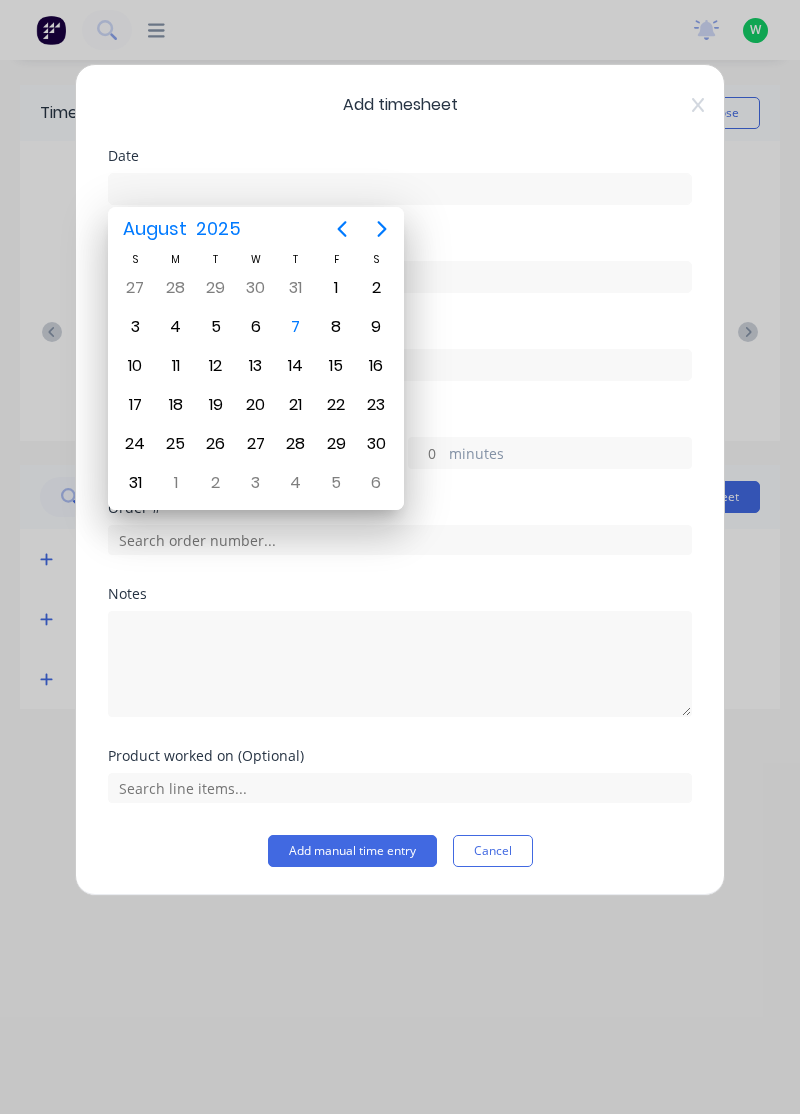 click on "7" at bounding box center (296, 327) 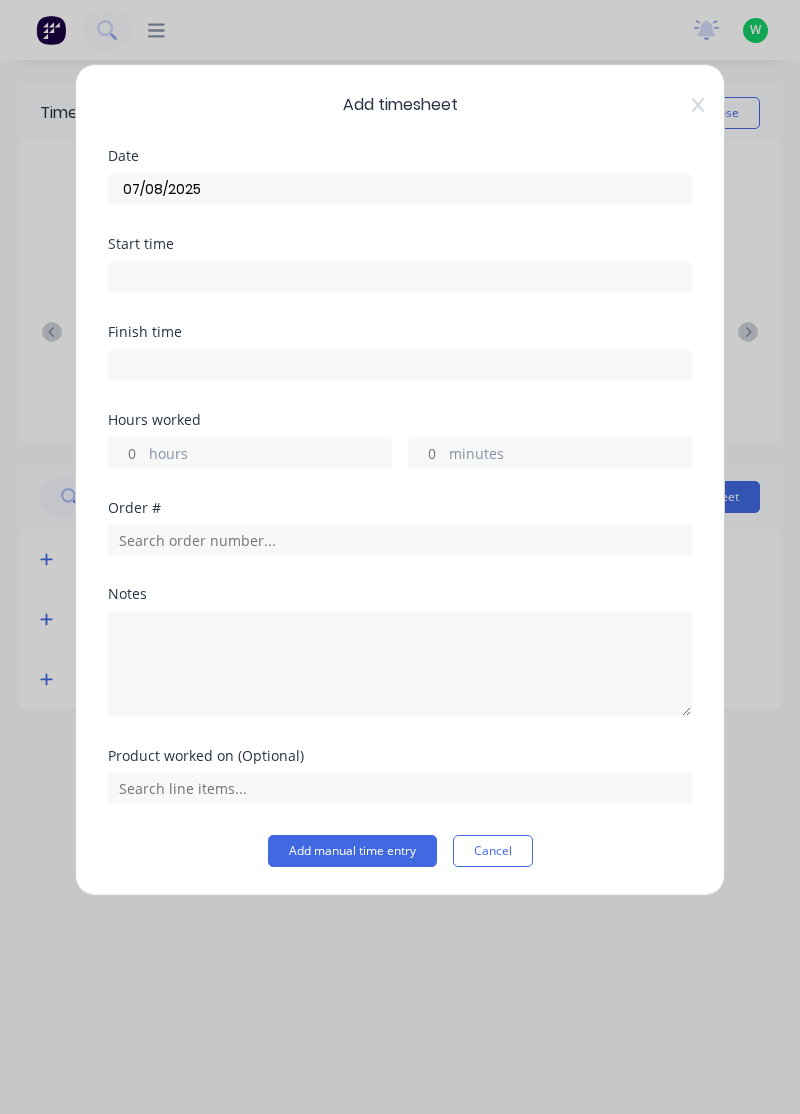 click on "hours" at bounding box center (126, 453) 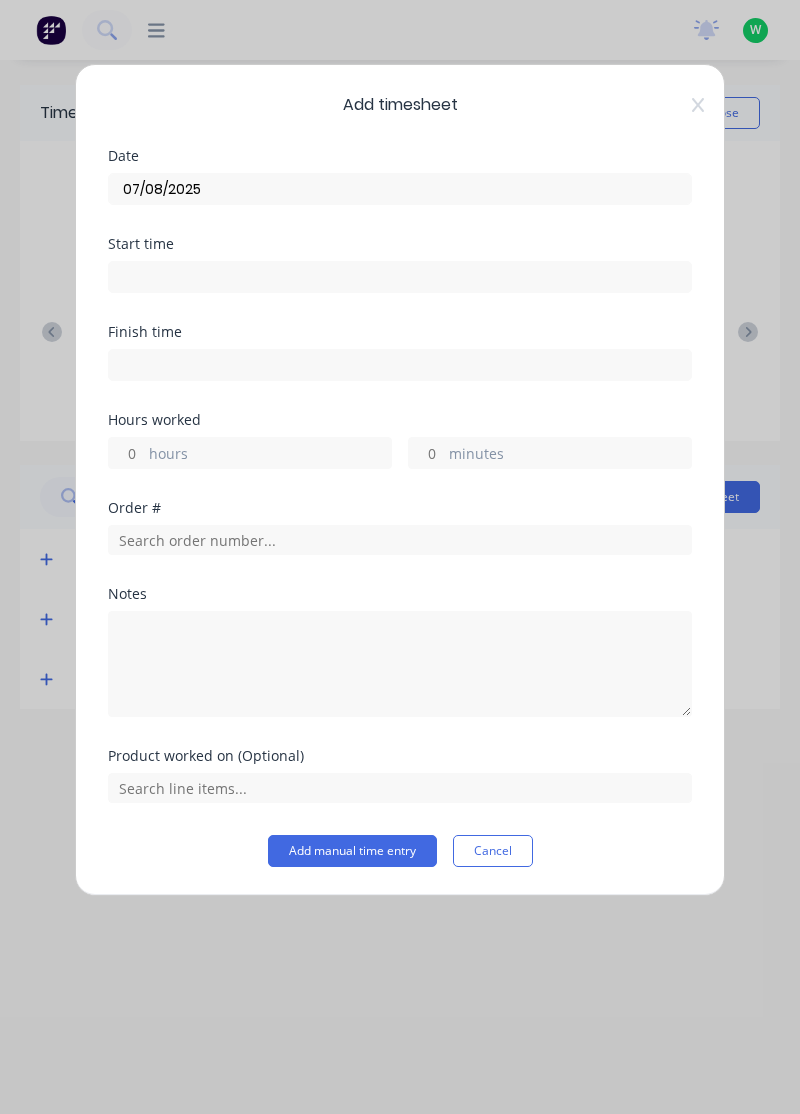 type on "7" 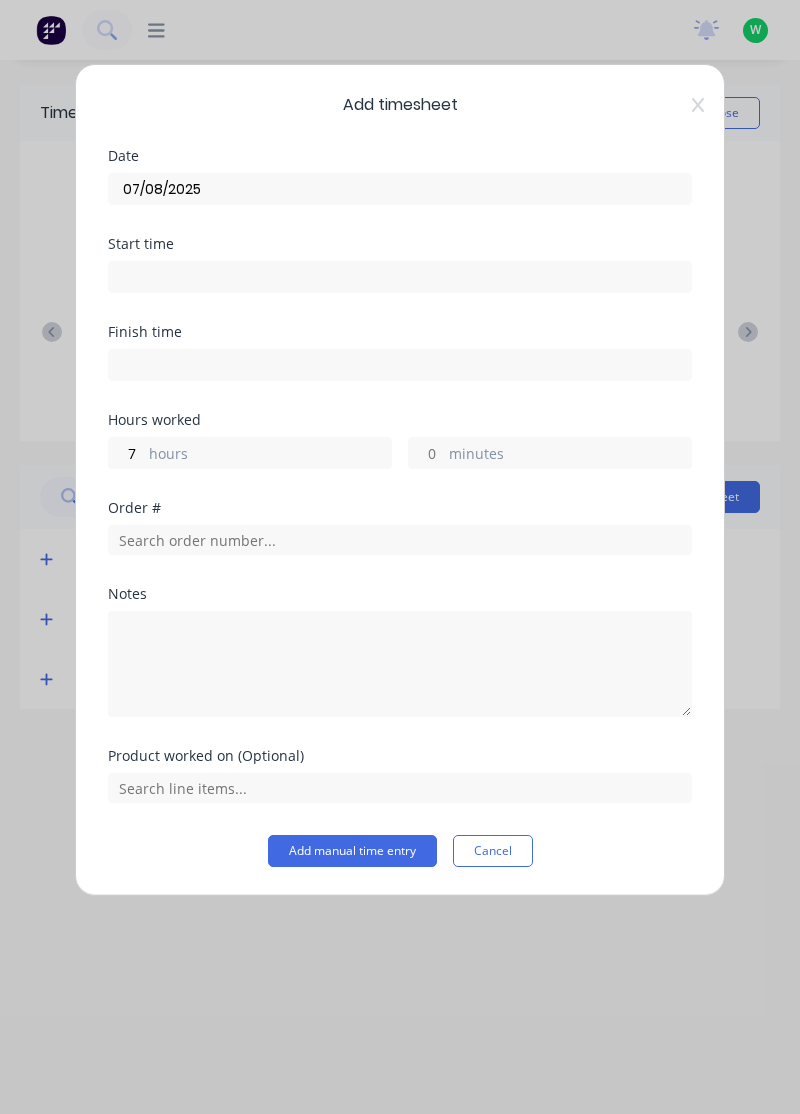 click on "minutes" at bounding box center (426, 453) 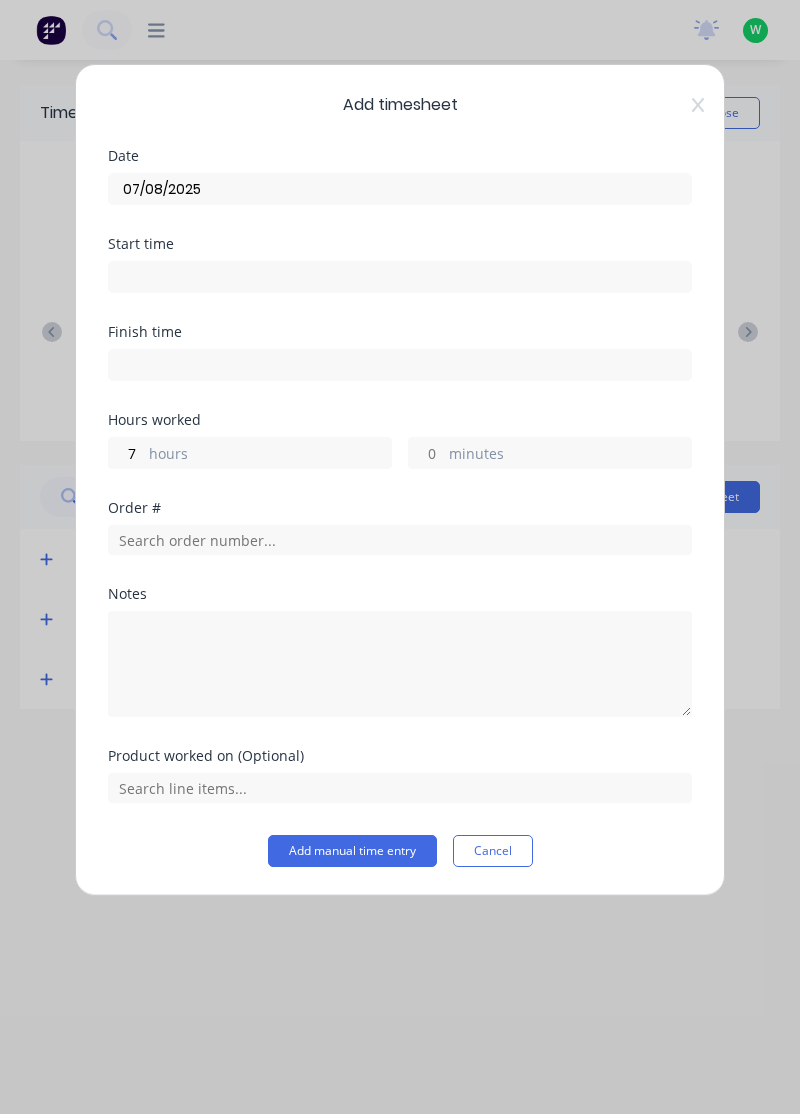 type on "30" 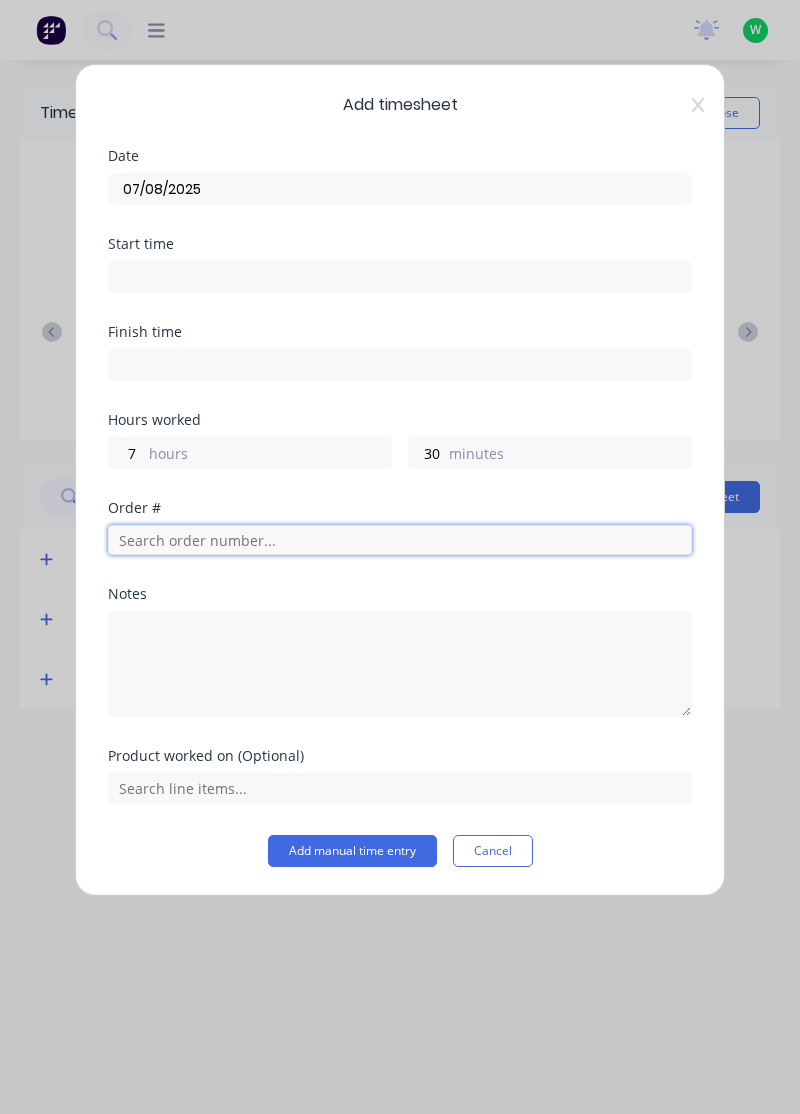 click at bounding box center (400, 540) 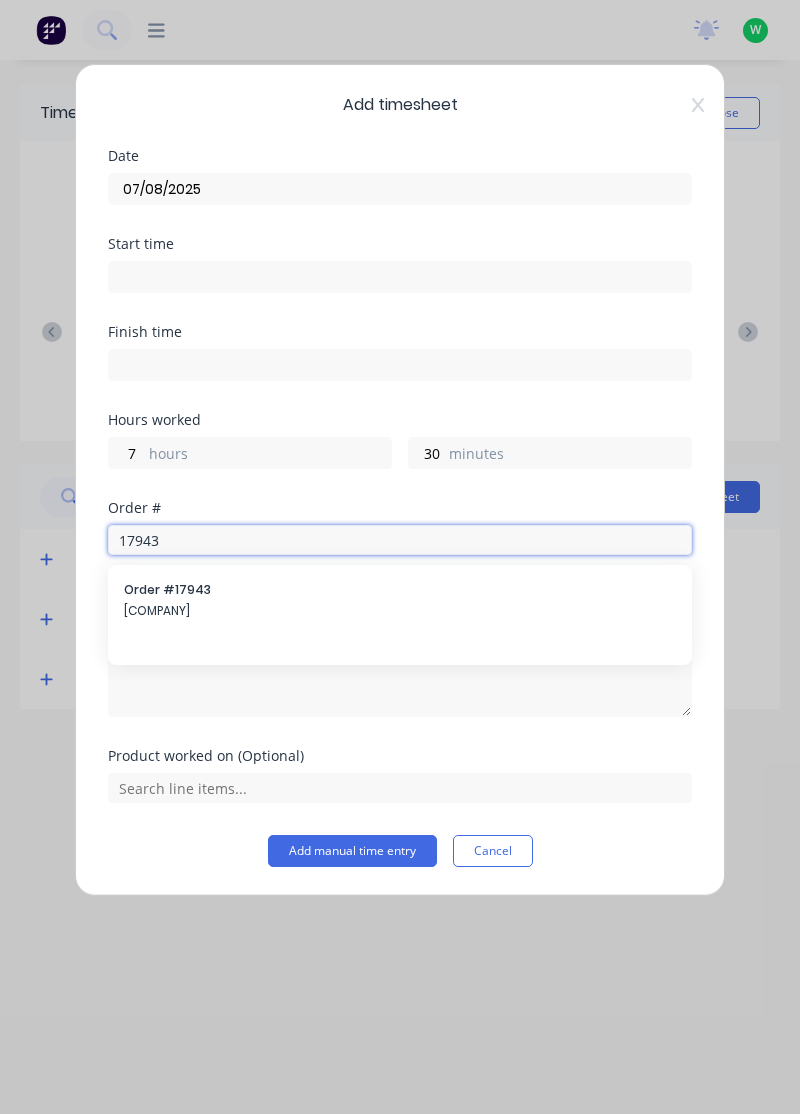 type on "17943" 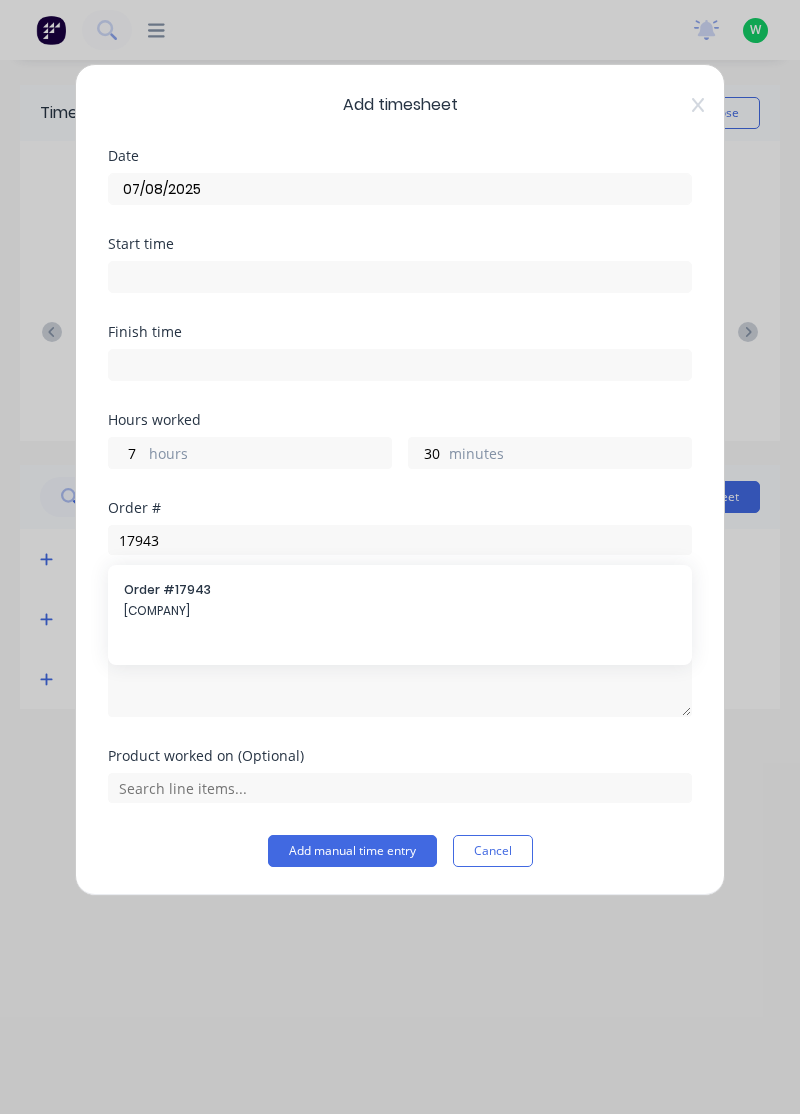 click on "[COMPANY]" at bounding box center (400, 611) 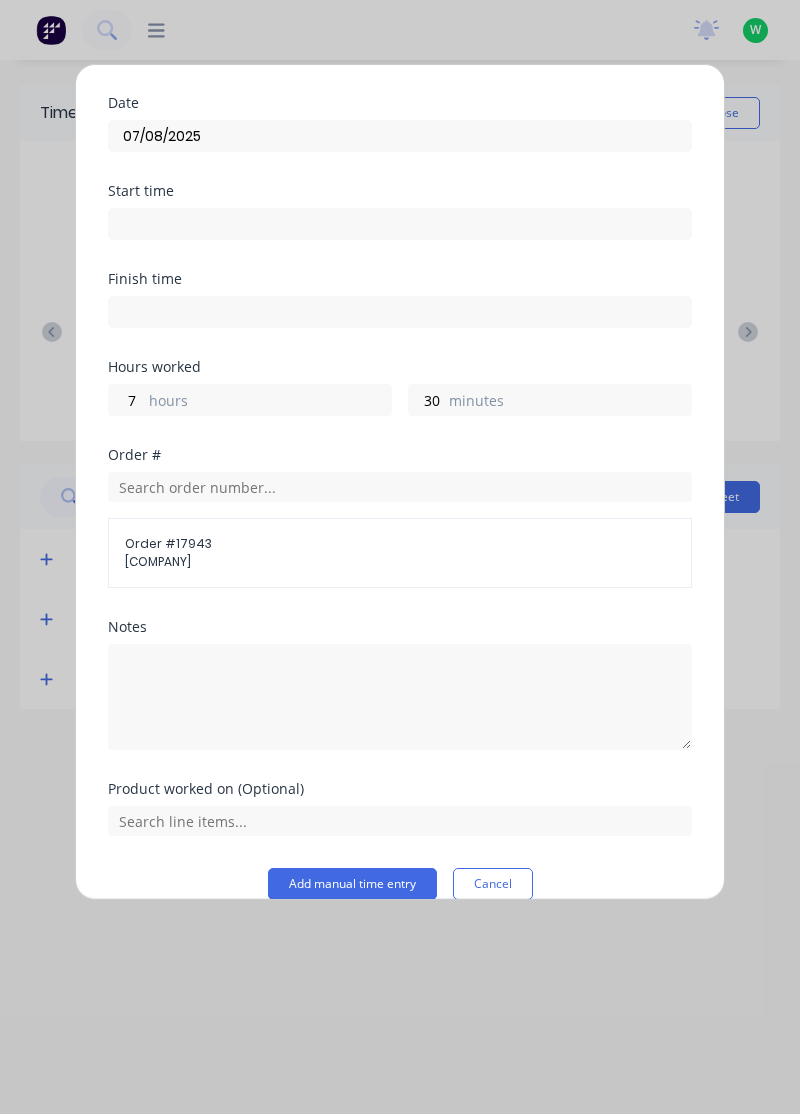 scroll, scrollTop: 78, scrollLeft: 0, axis: vertical 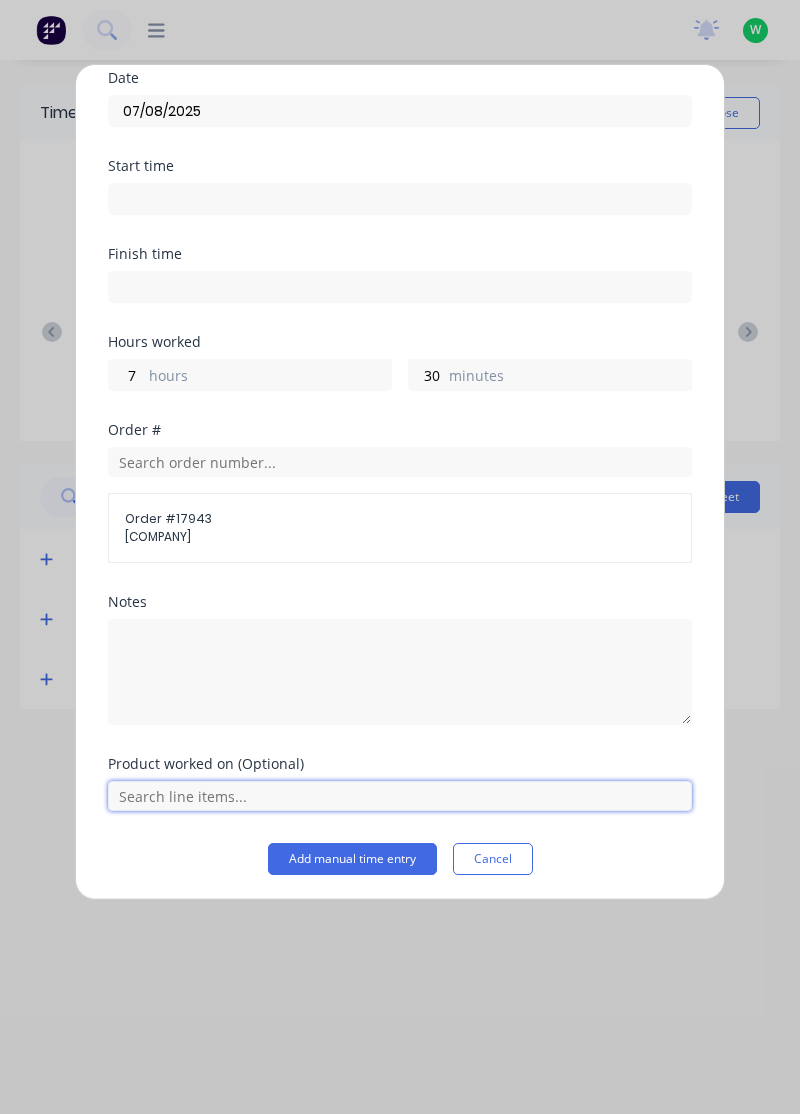 click at bounding box center [400, 796] 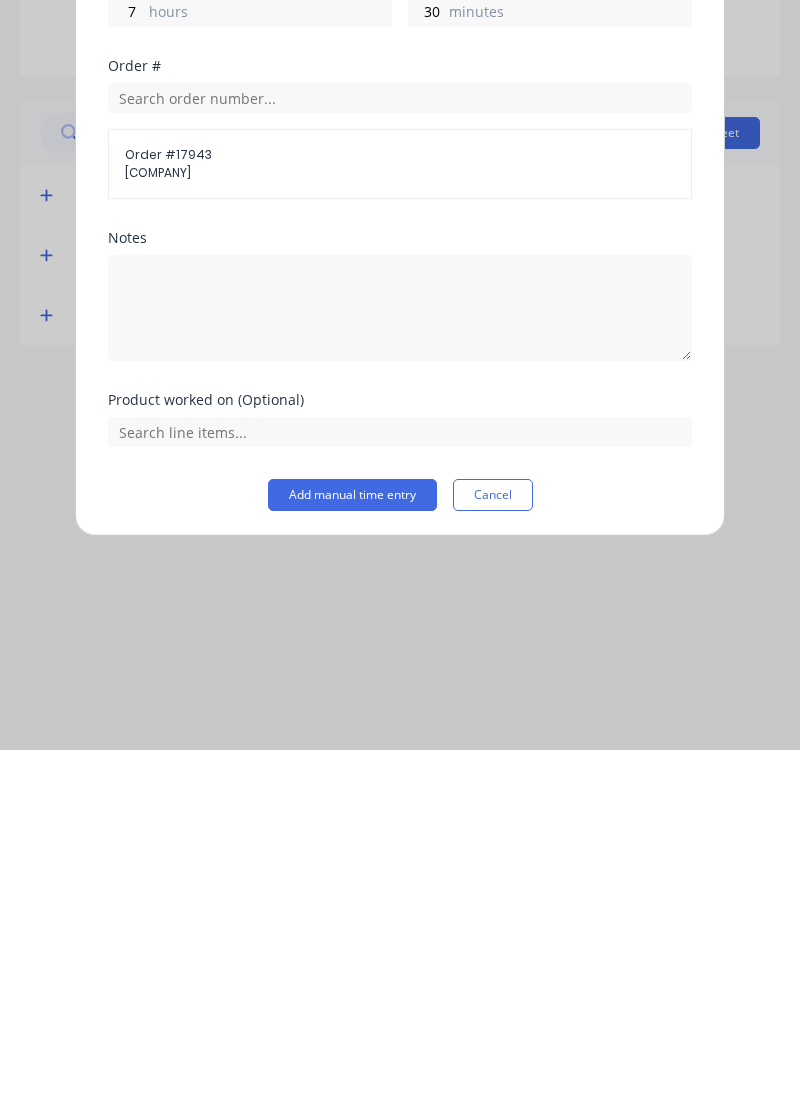 click on "Add manual time entry" at bounding box center (352, 859) 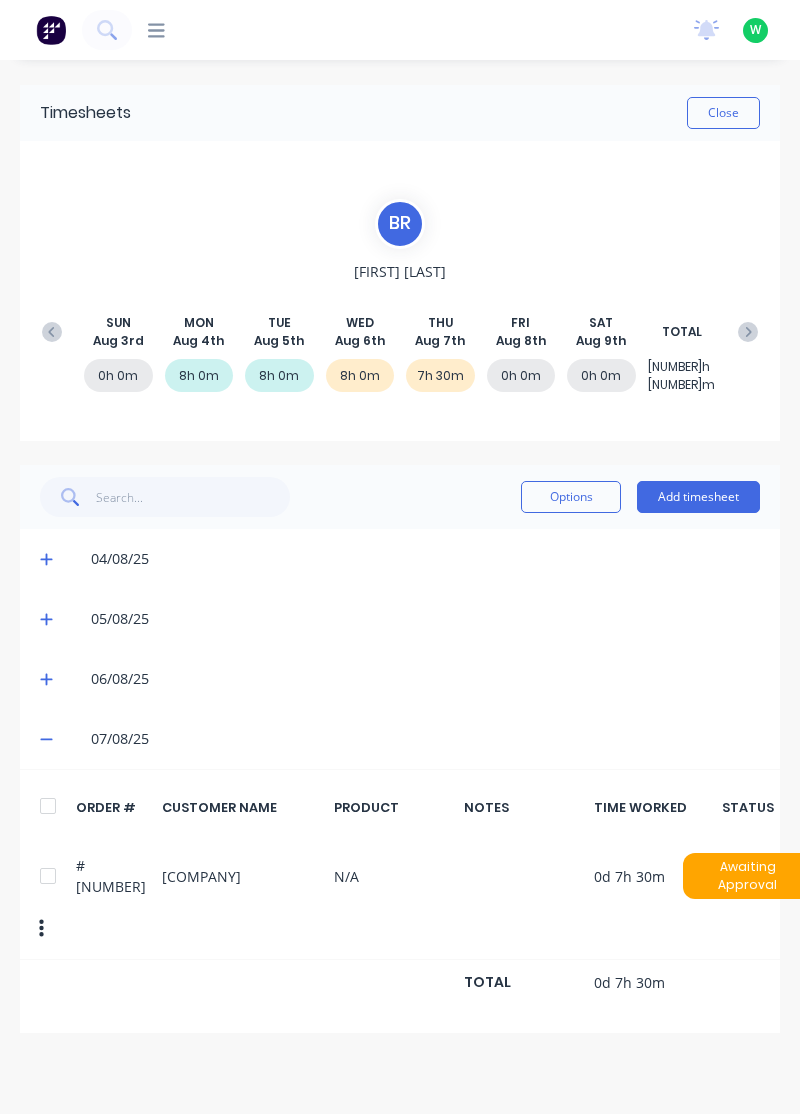 click on "Add timesheet" at bounding box center [698, 497] 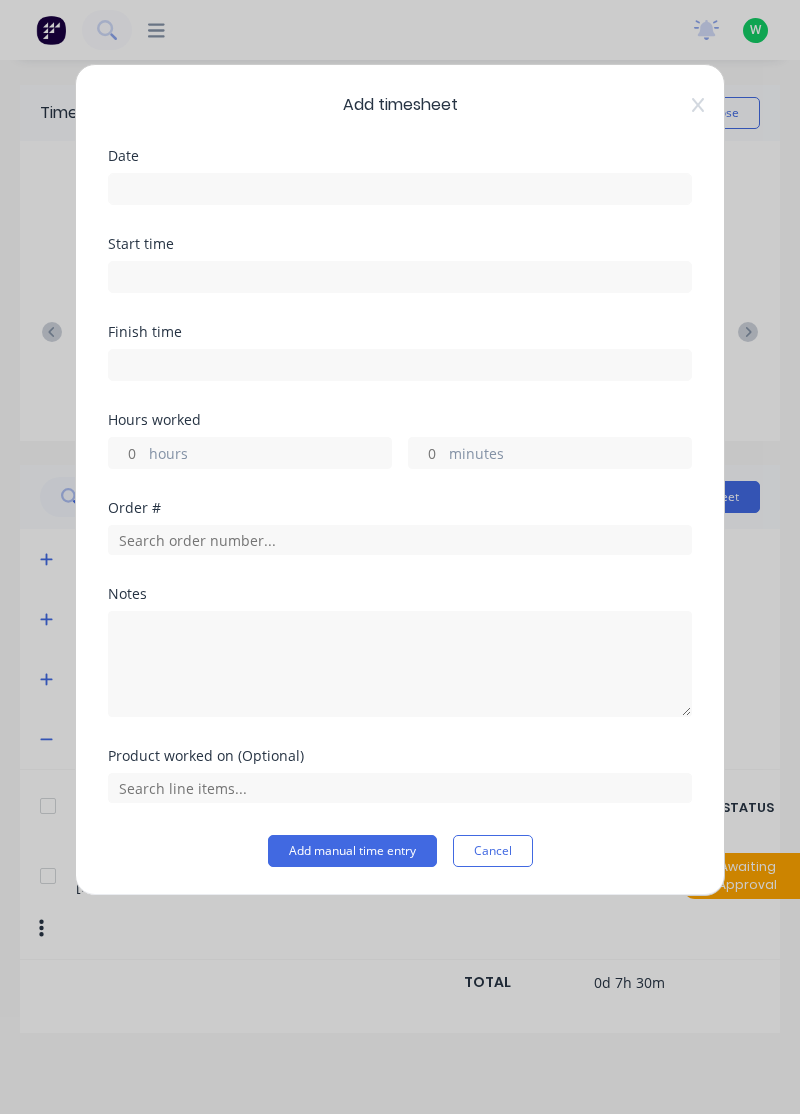 click at bounding box center (400, 189) 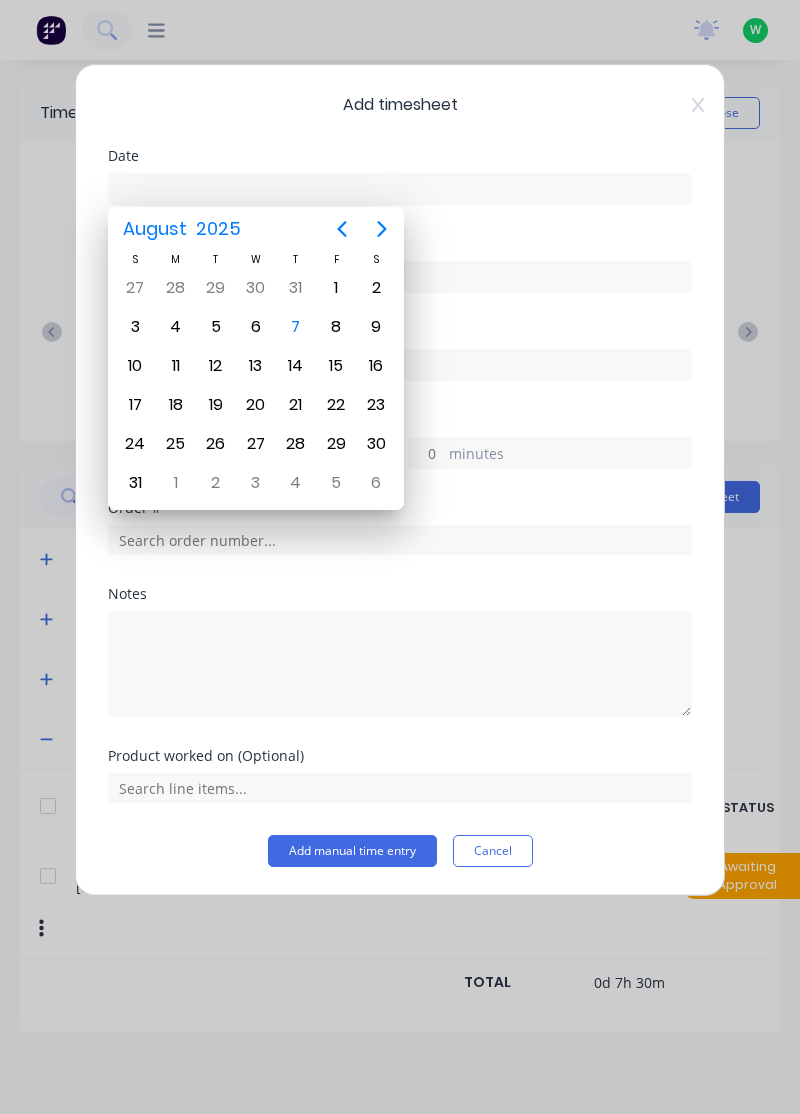 click on "7" at bounding box center (296, 327) 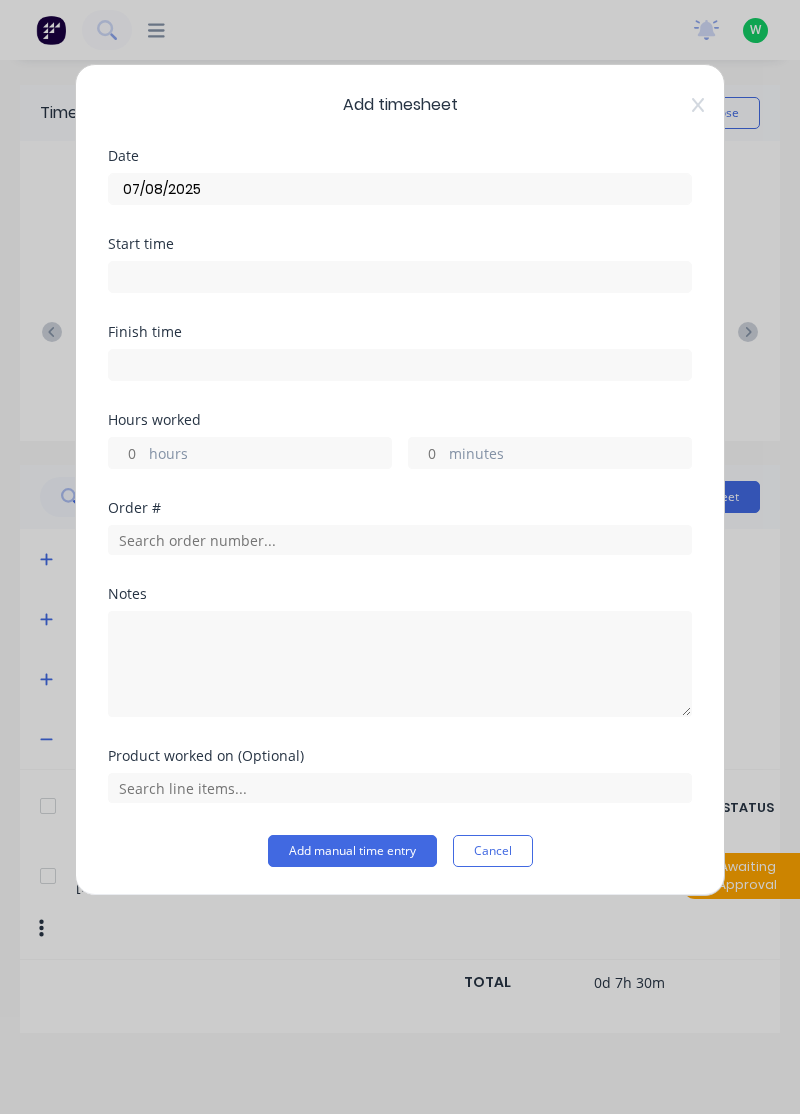 click on "minutes" at bounding box center [426, 453] 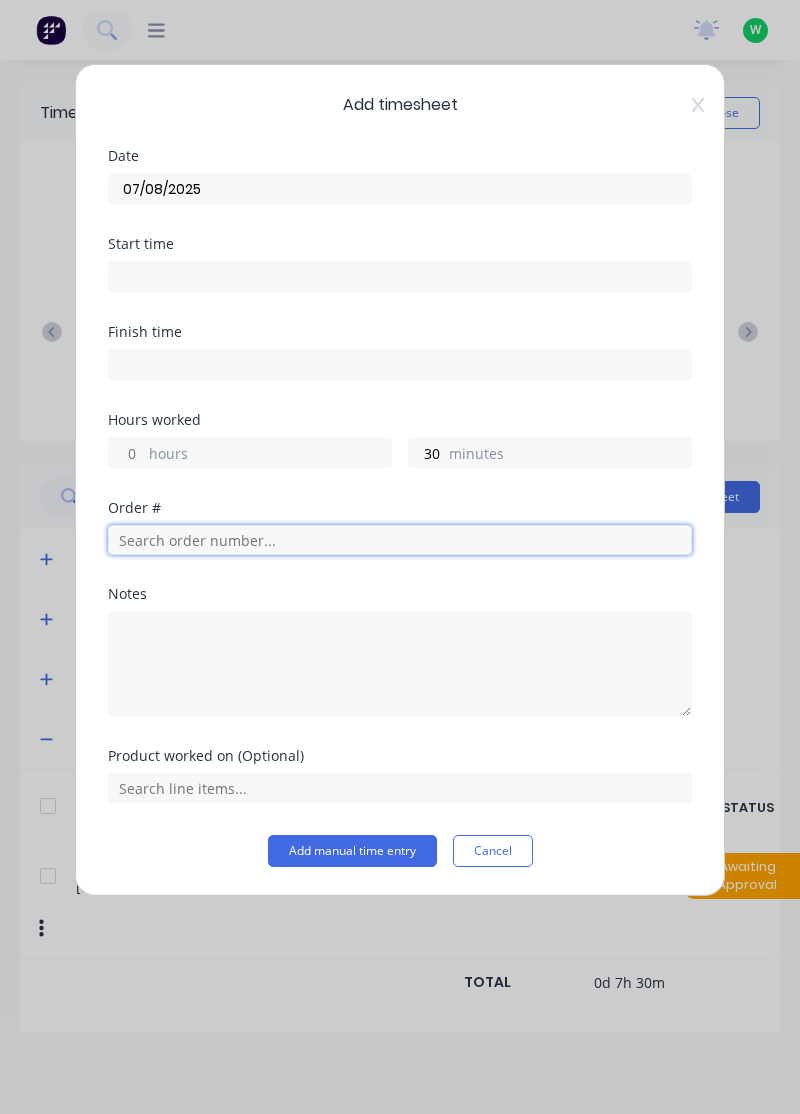 click at bounding box center [400, 540] 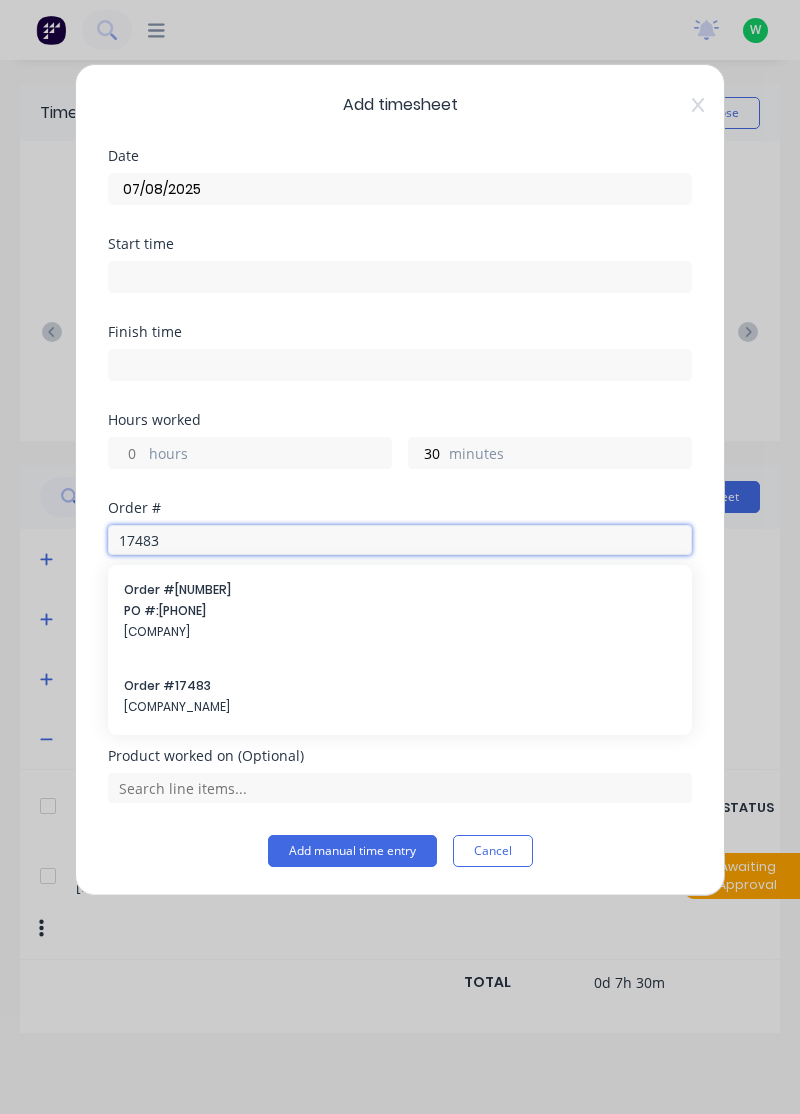 type on "17483" 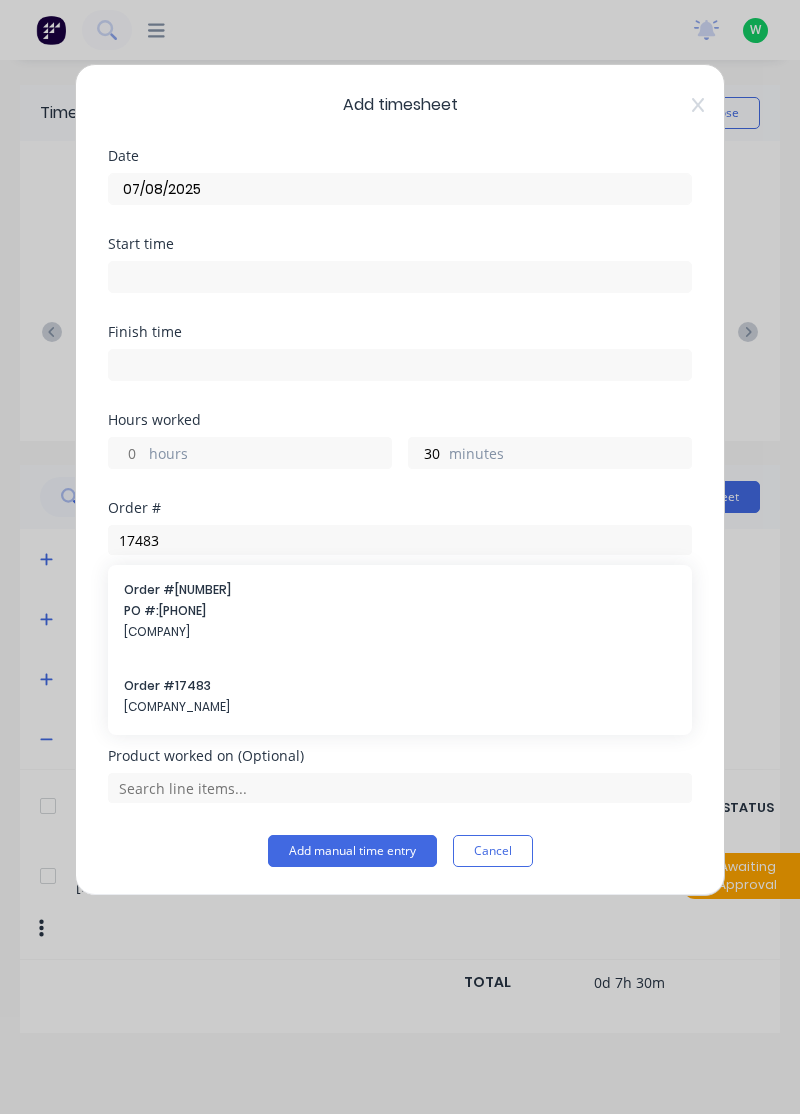 click on "Order # 17483" at bounding box center [400, 686] 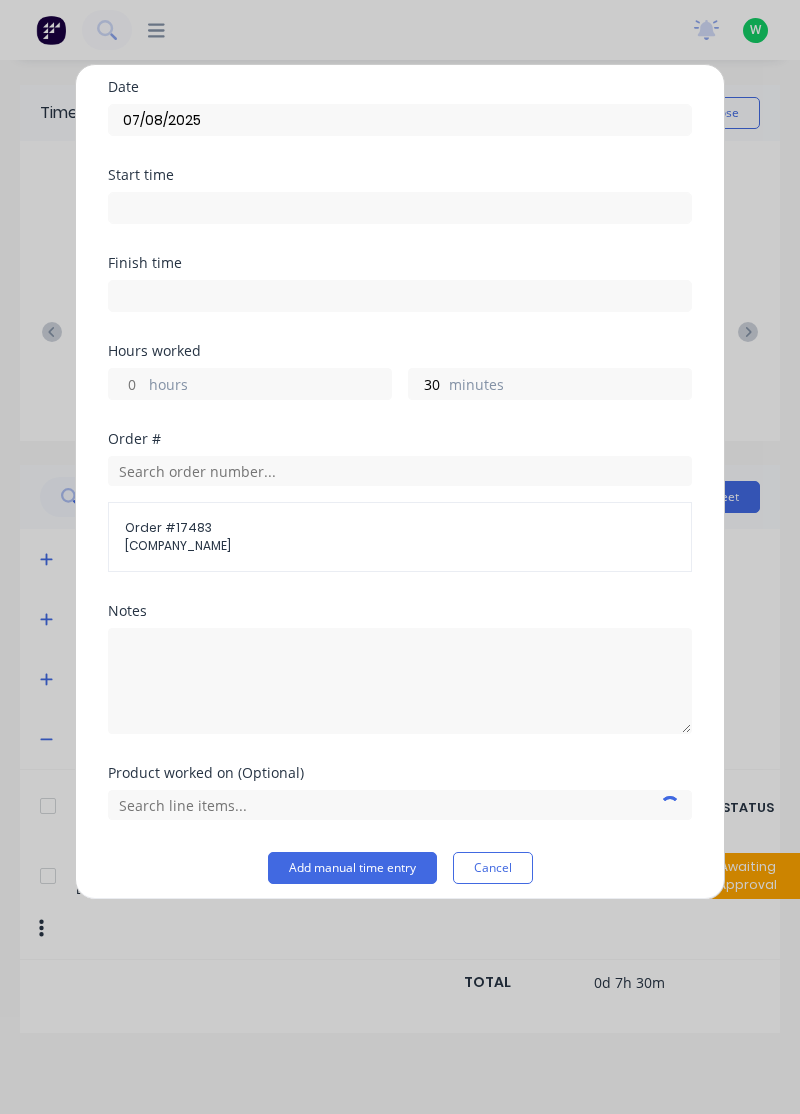 scroll, scrollTop: 78, scrollLeft: 0, axis: vertical 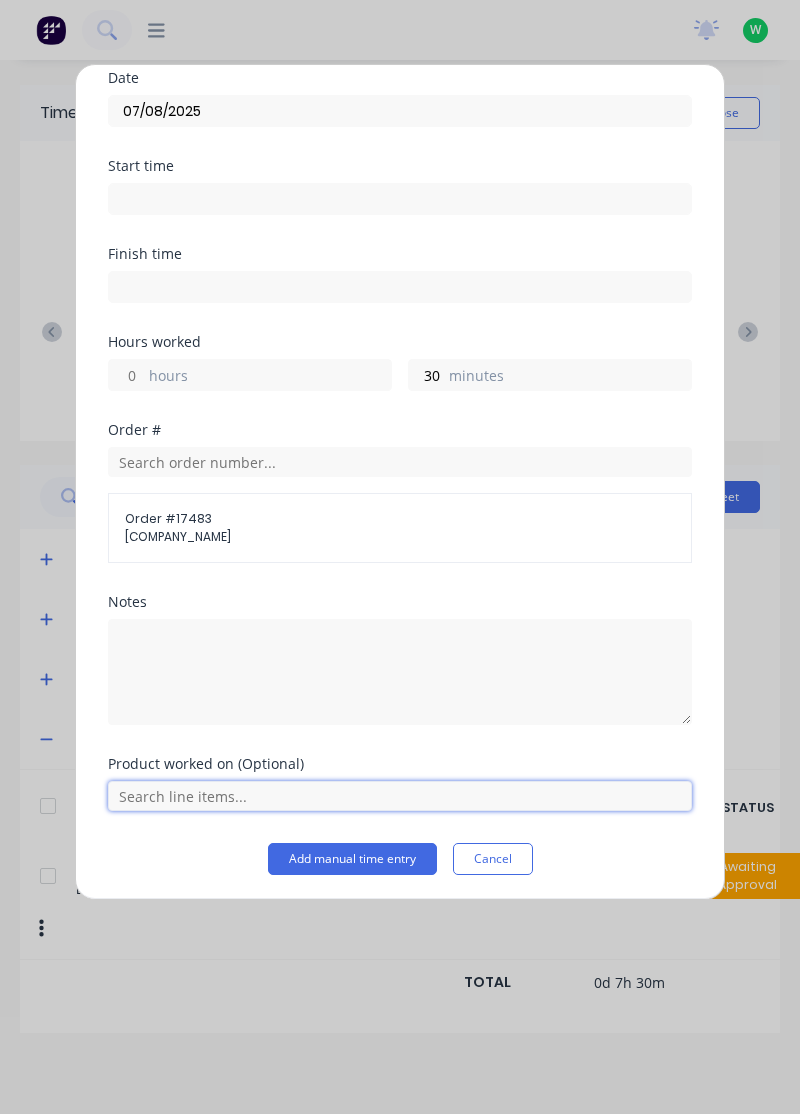 click at bounding box center (400, 796) 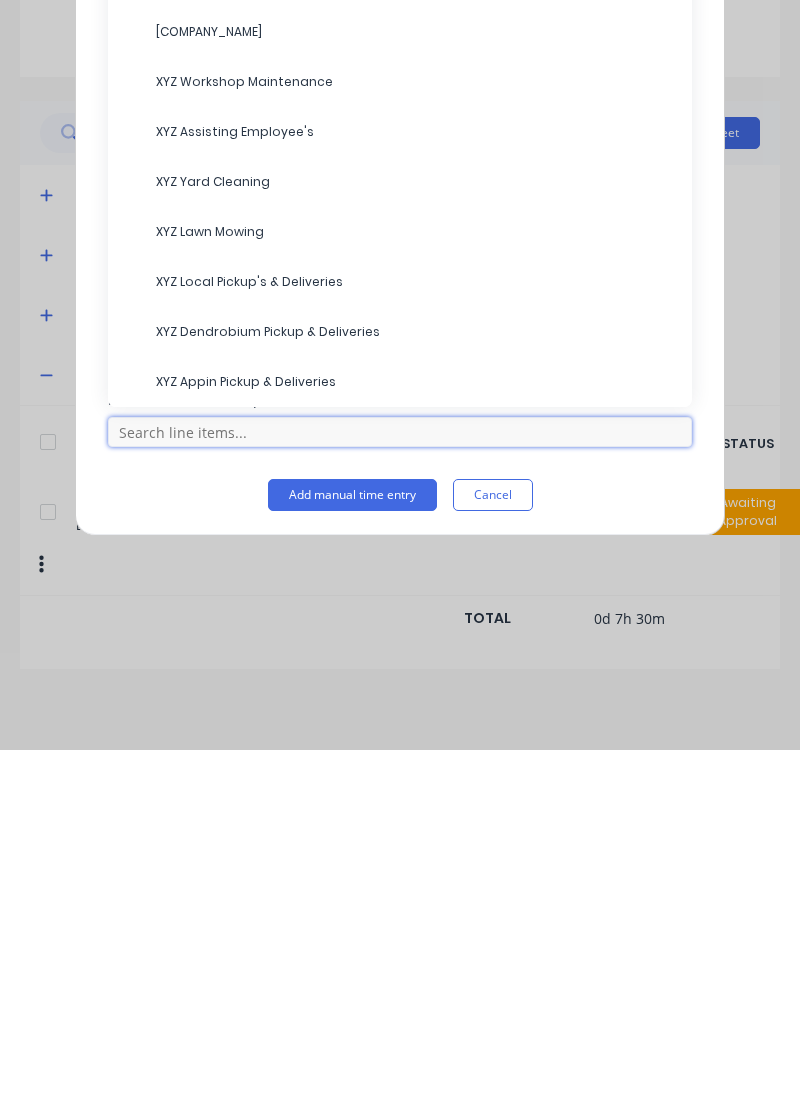 scroll, scrollTop: 53, scrollLeft: 0, axis: vertical 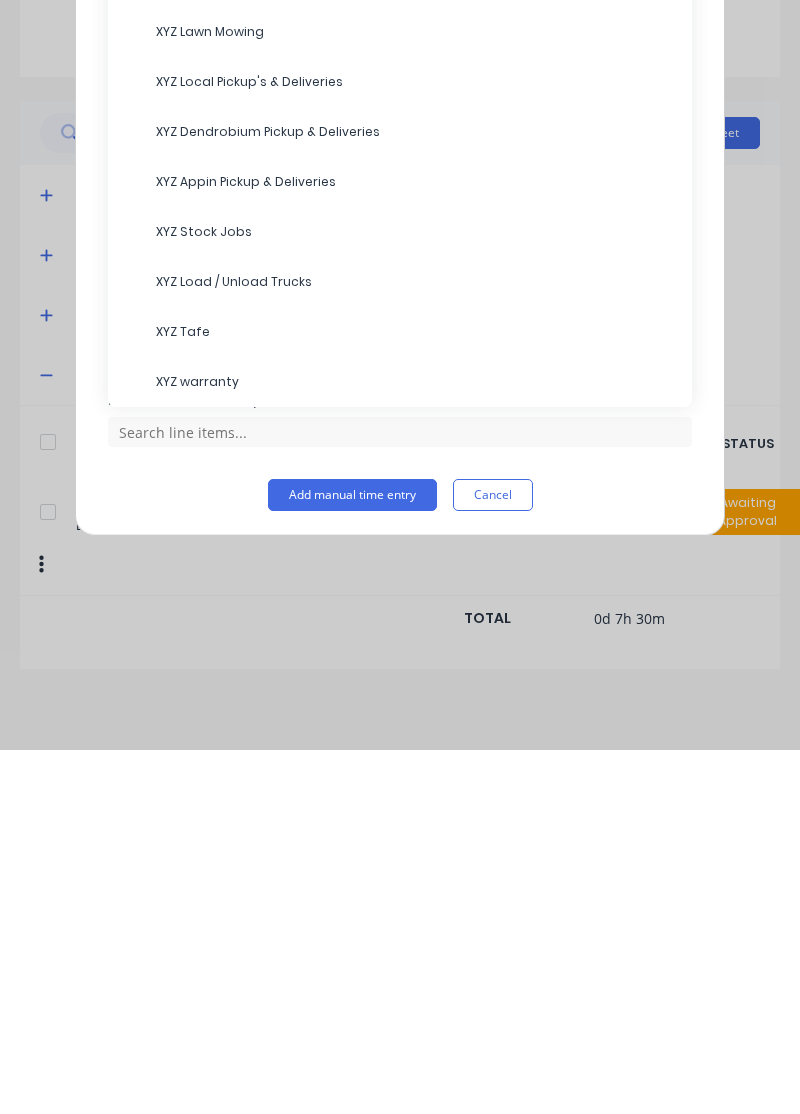 click on "XYZ Load / Unload Trucks" at bounding box center [416, 646] 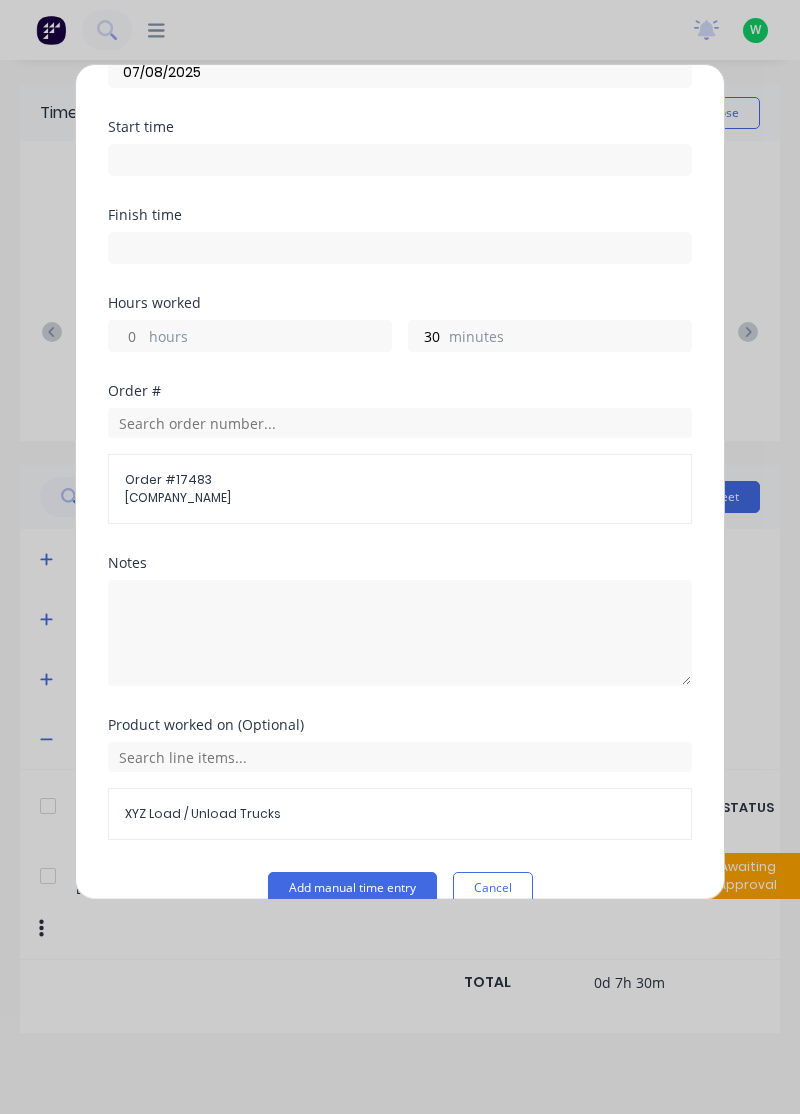 scroll, scrollTop: 145, scrollLeft: 0, axis: vertical 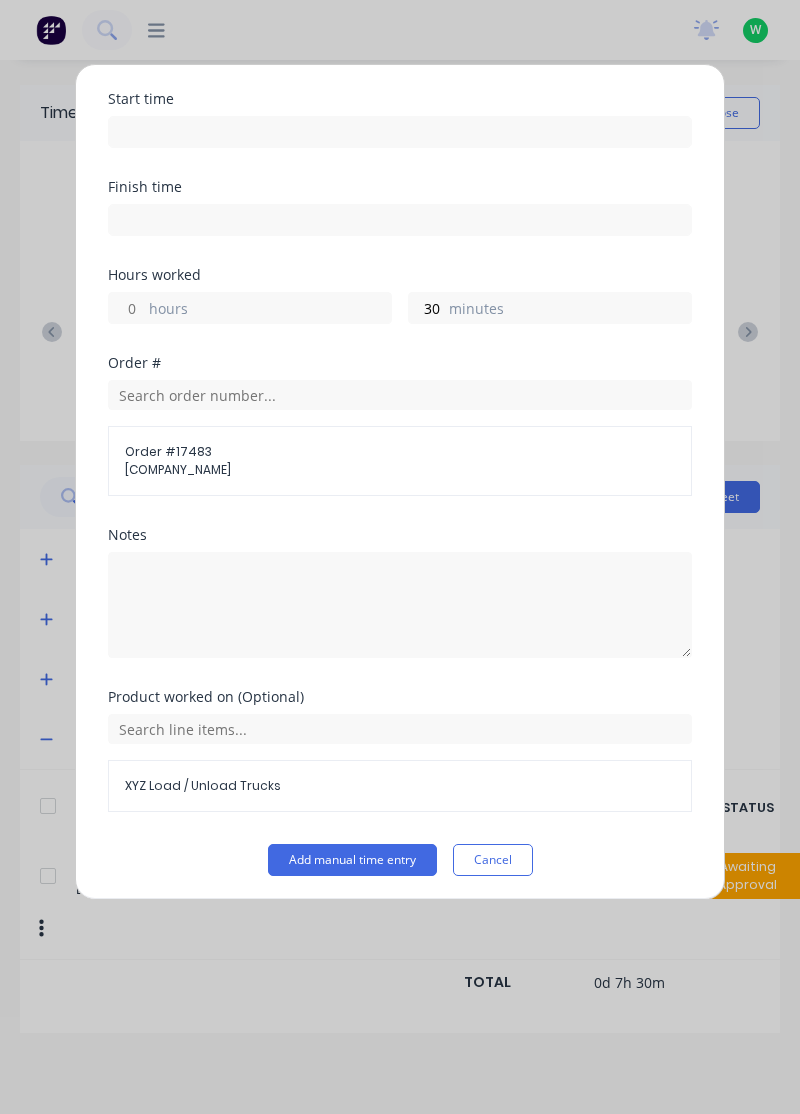 click on "Add manual time entry" at bounding box center [352, 860] 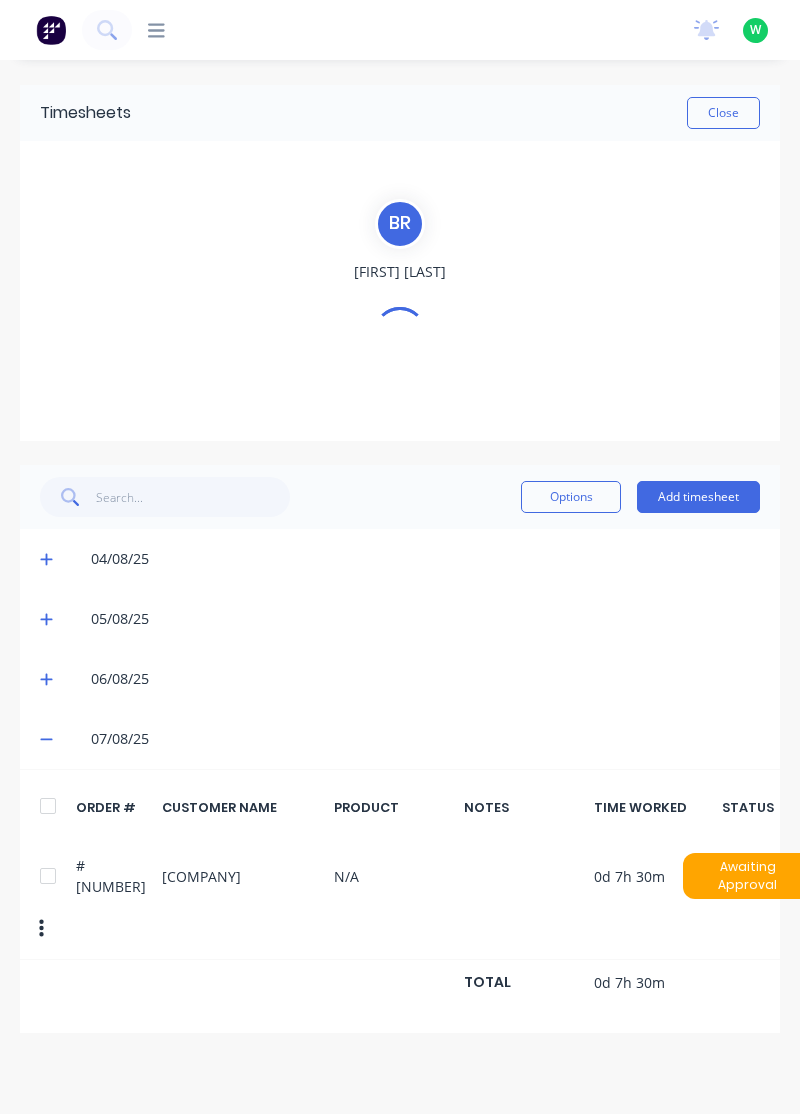 scroll, scrollTop: 0, scrollLeft: 0, axis: both 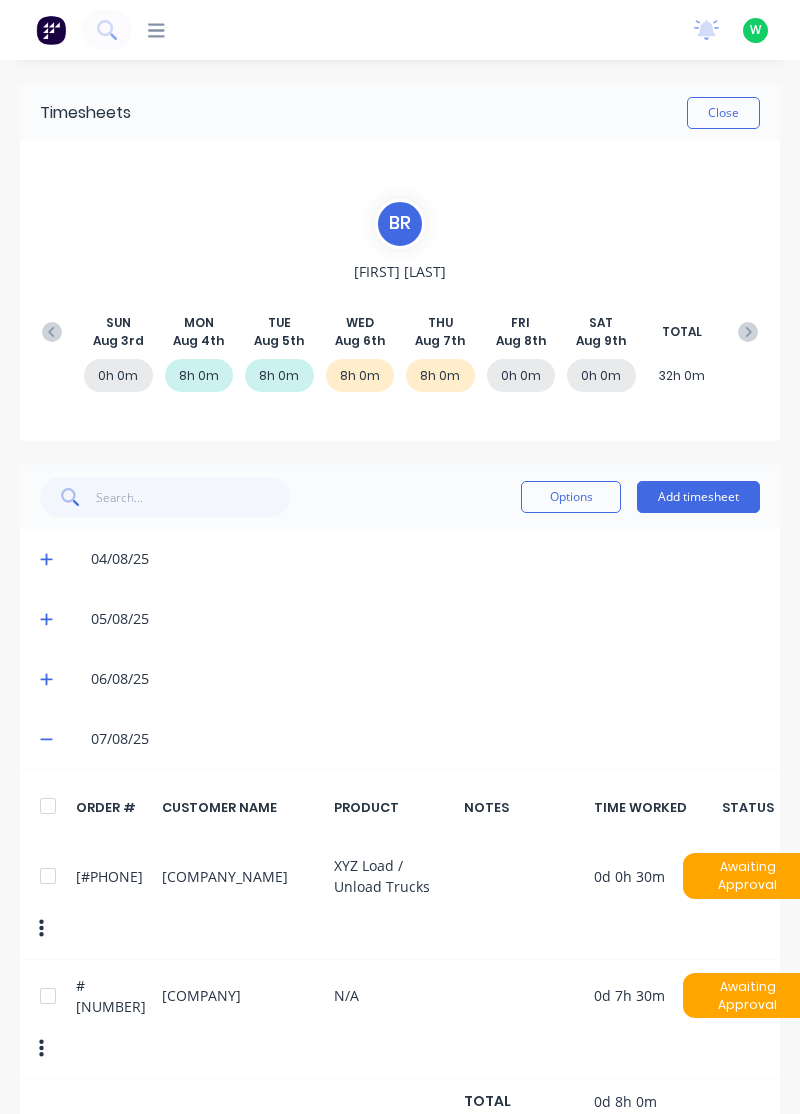 click on "Add timesheet" at bounding box center (698, 497) 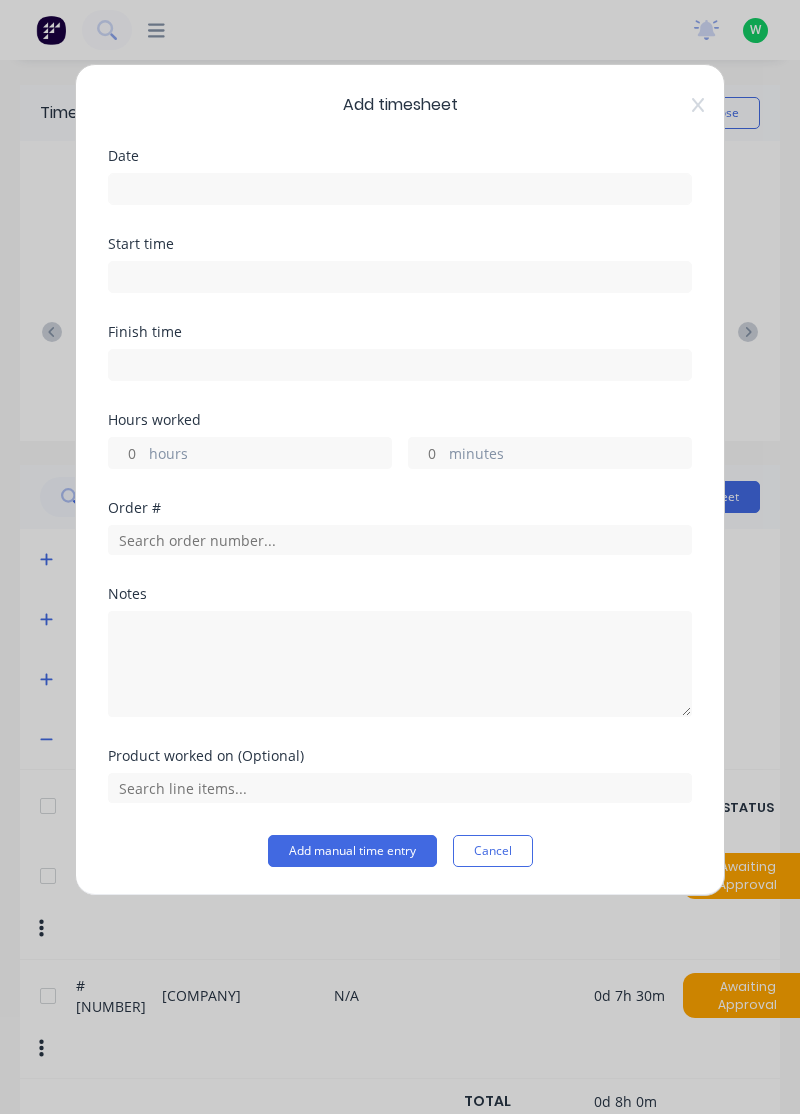 click at bounding box center (400, 189) 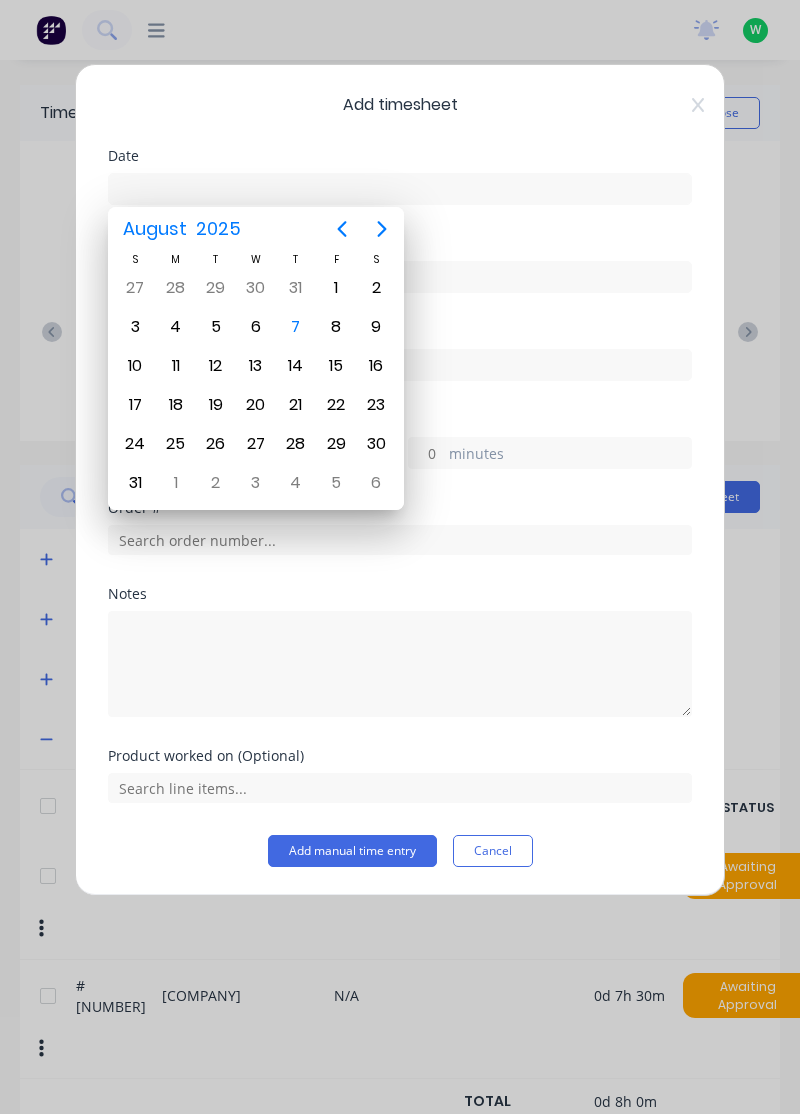 click on "8" at bounding box center (336, 327) 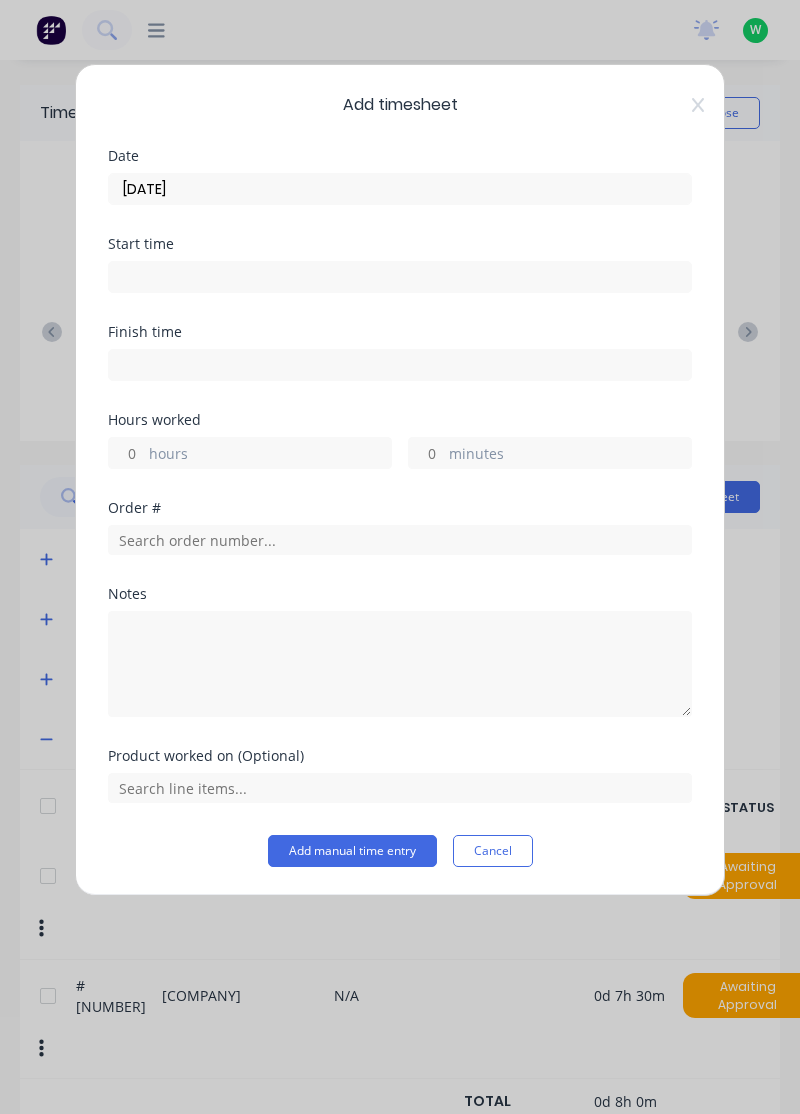 click on "hours" at bounding box center [126, 453] 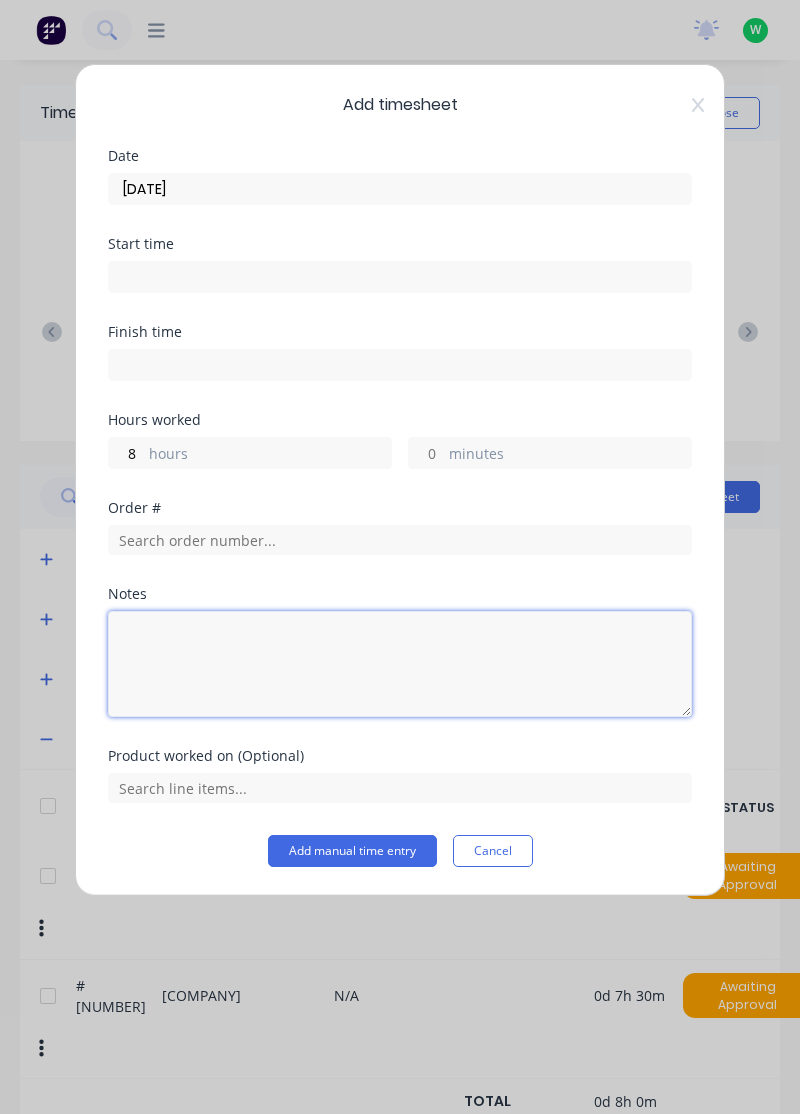 click at bounding box center [400, 664] 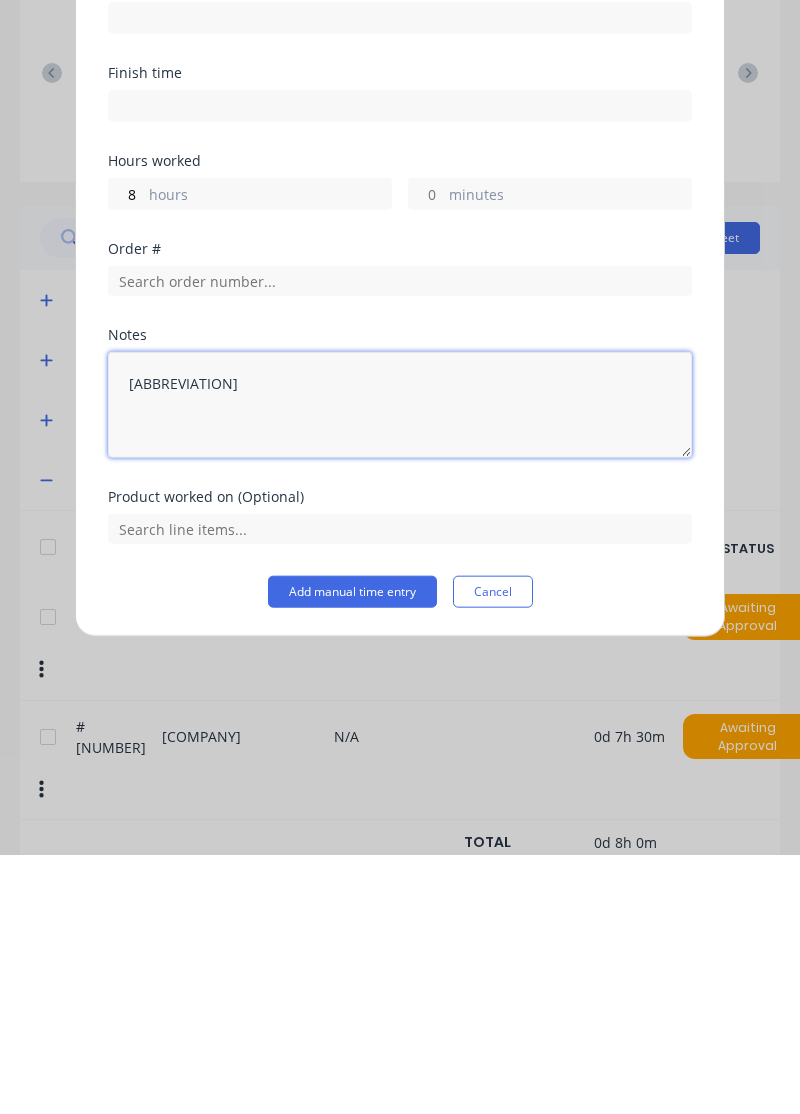 type on "[ABBREVIATION]" 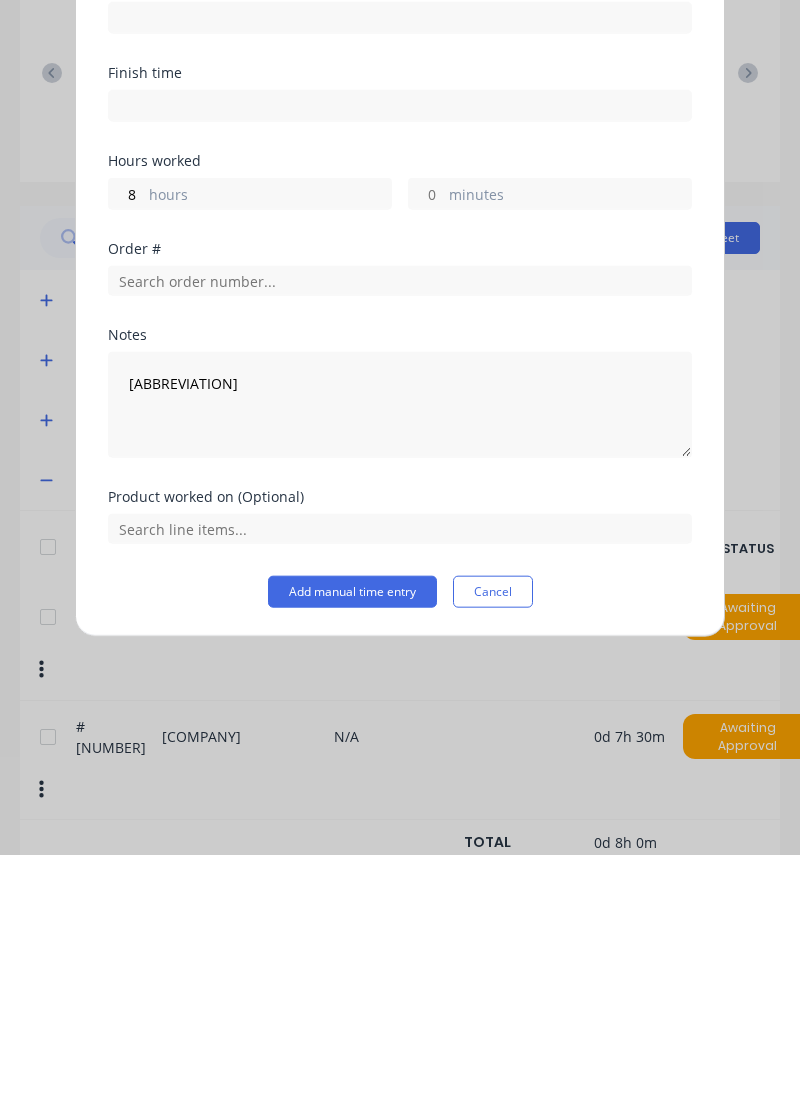 click on "Add manual time entry" at bounding box center [352, 851] 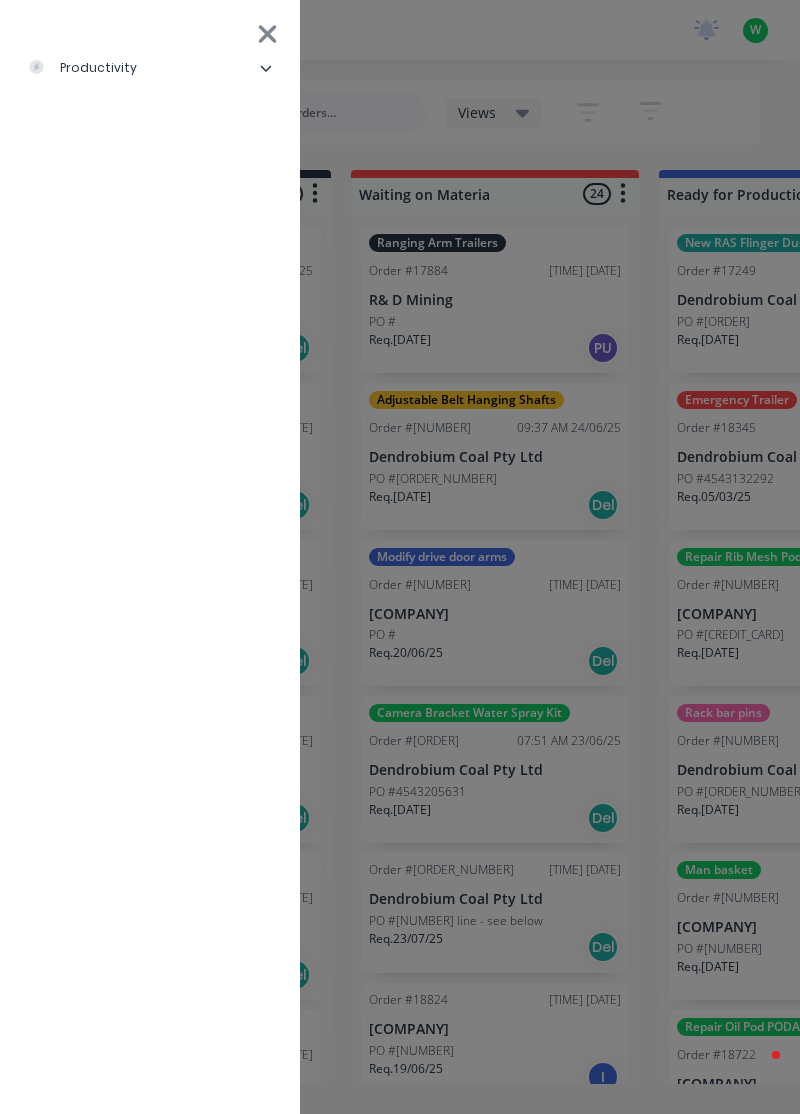 click on "productivity" at bounding box center [150, 68] 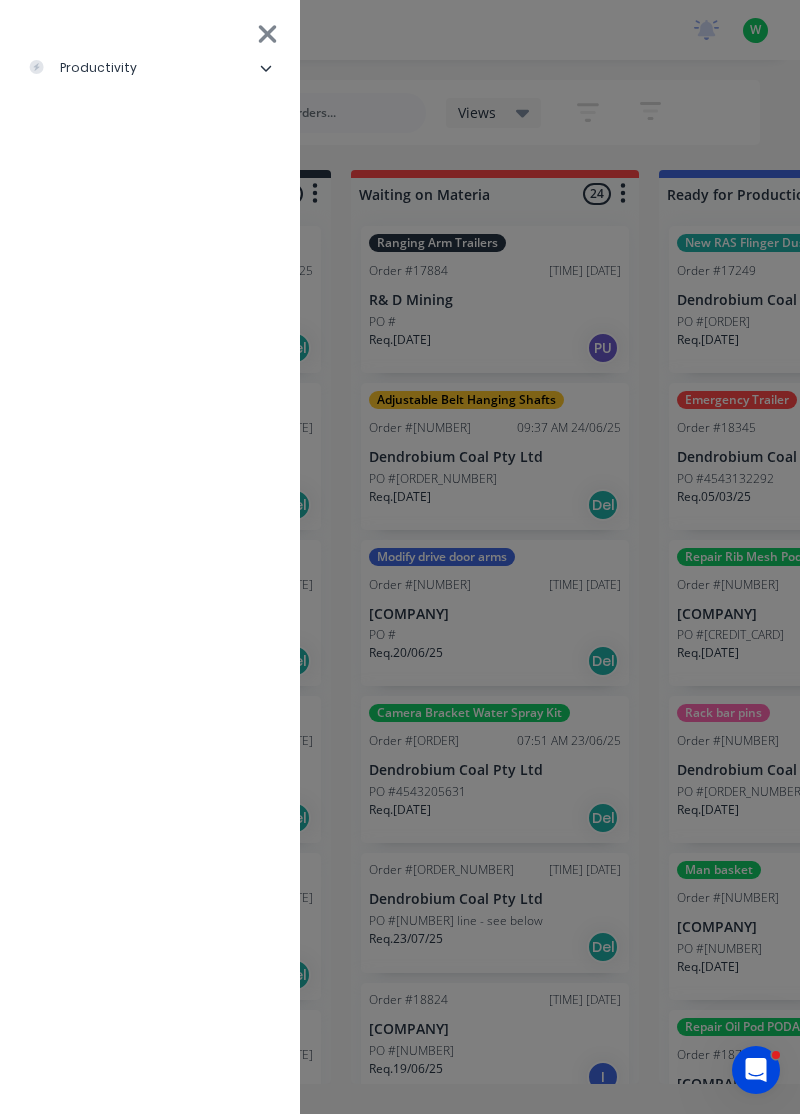 scroll, scrollTop: 0, scrollLeft: 0, axis: both 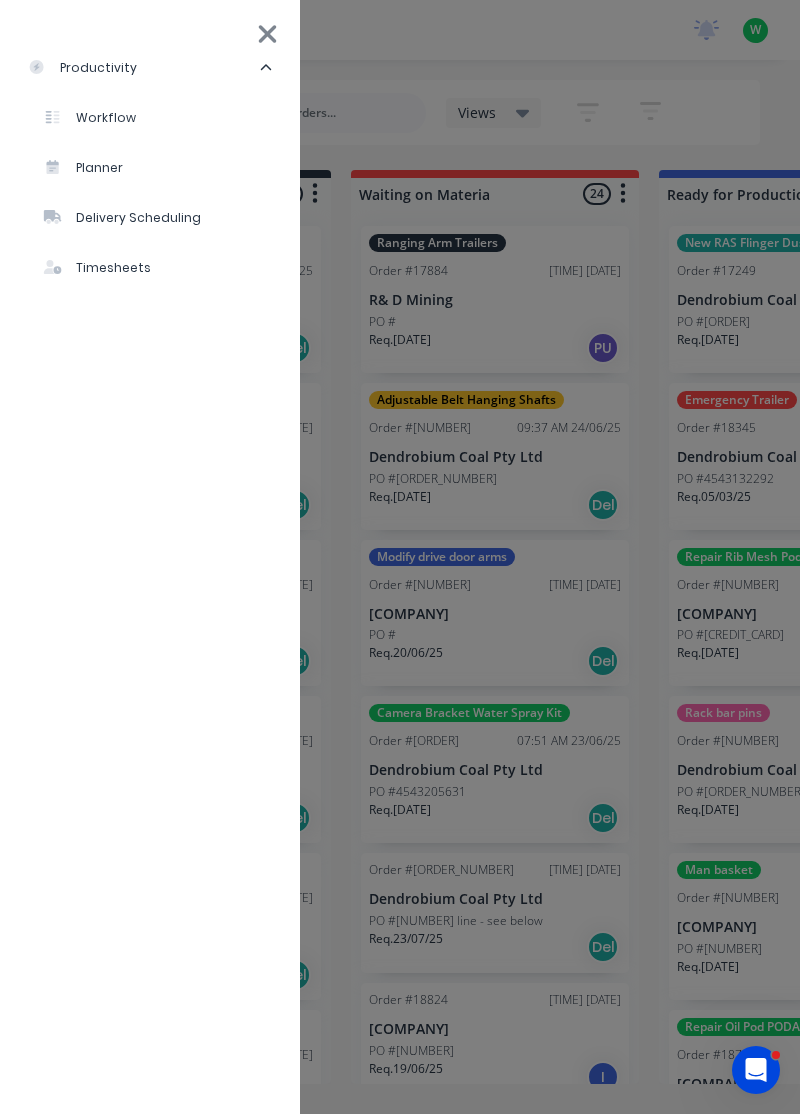 click on "Timesheets" at bounding box center [97, 268] 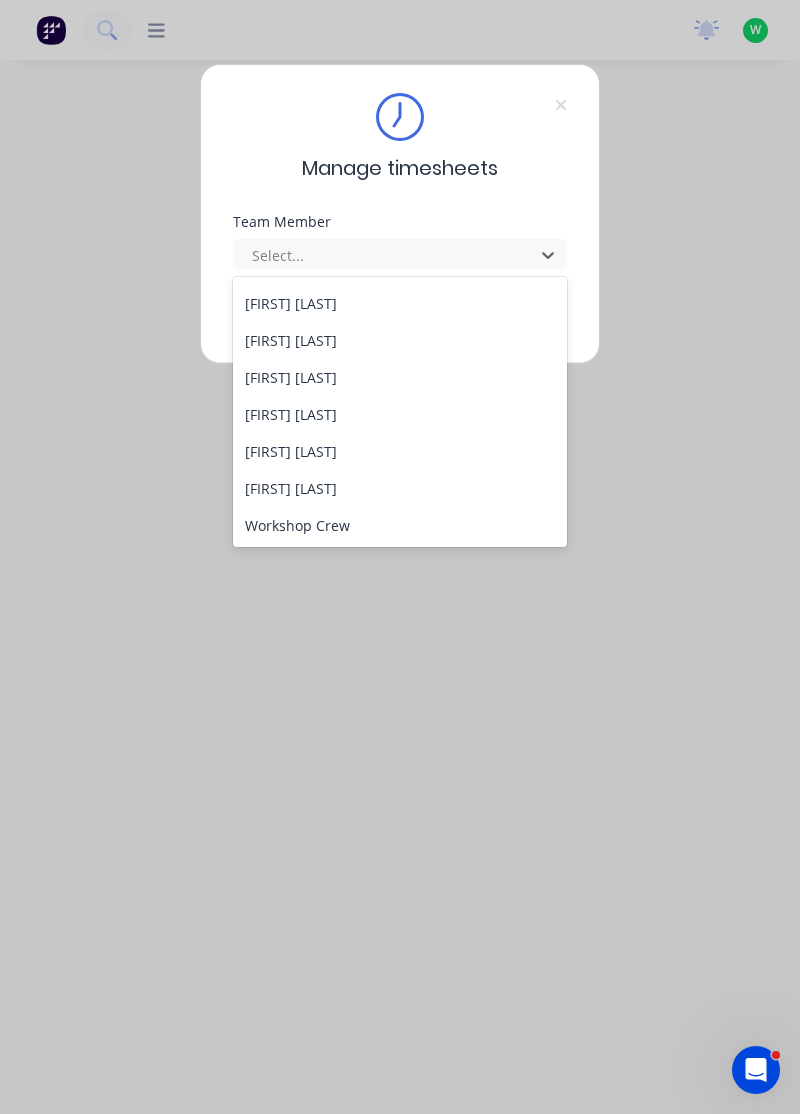 scroll, scrollTop: 0, scrollLeft: 0, axis: both 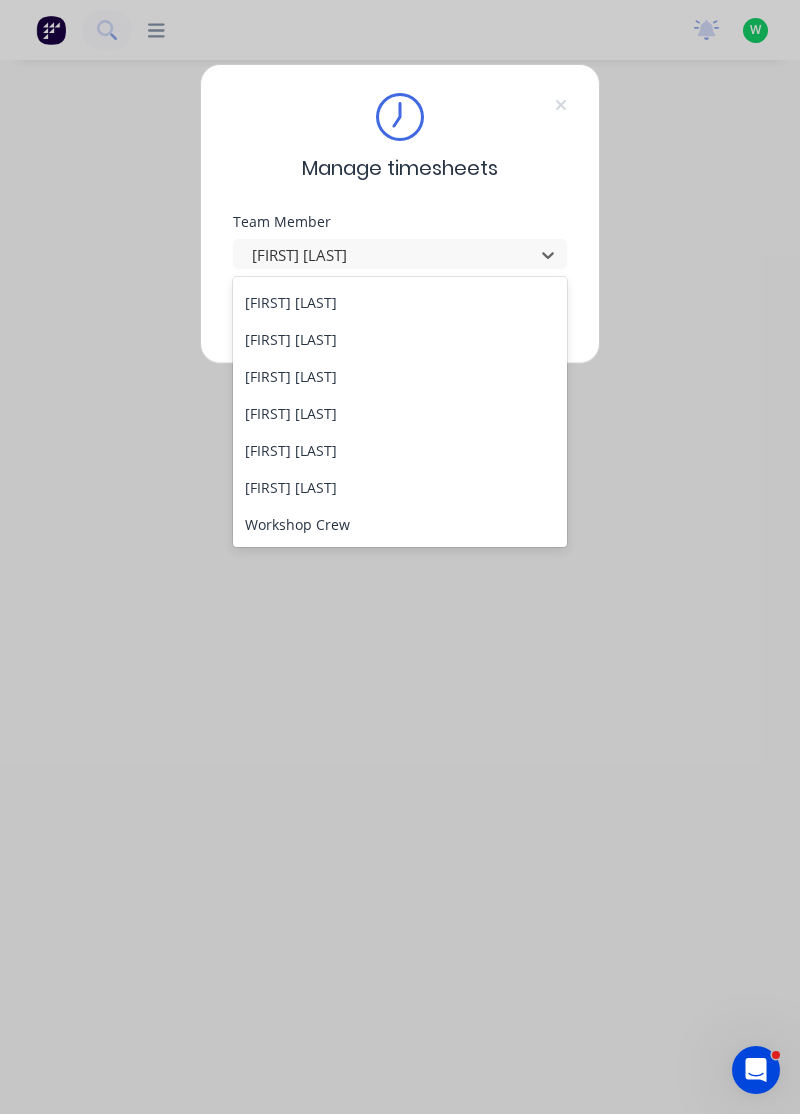 click on "[FIRST] [LAST]" at bounding box center [400, 339] 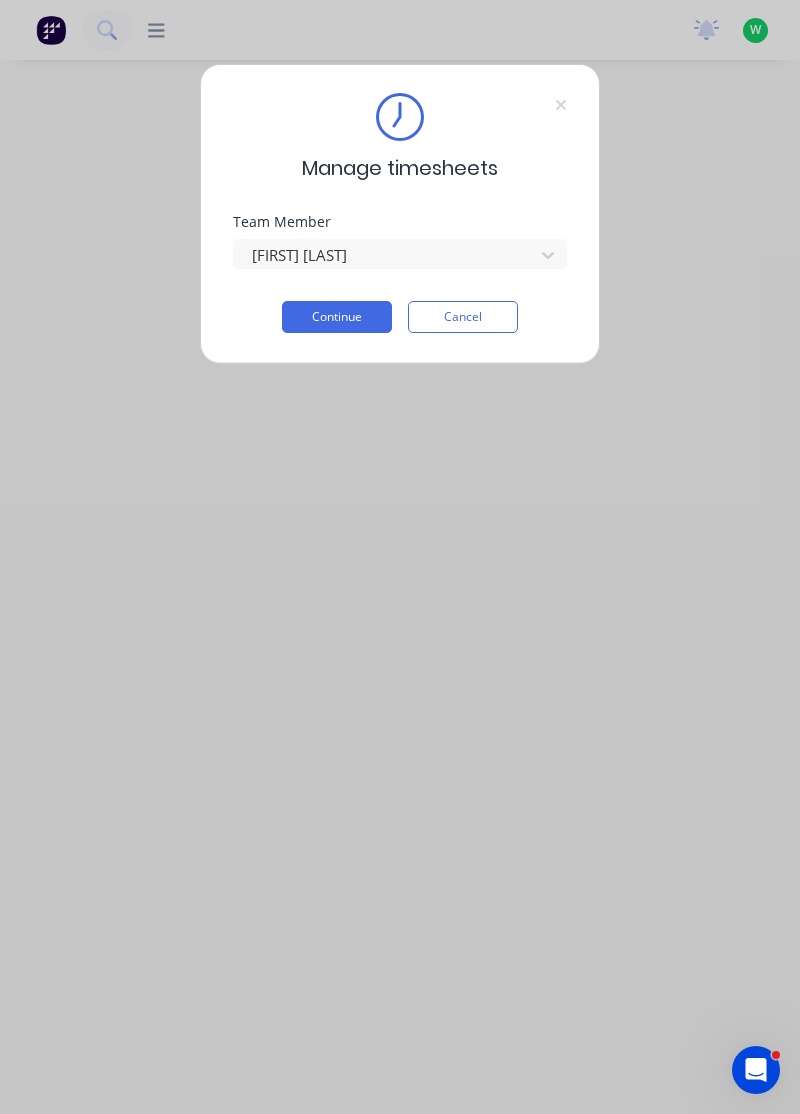 click on "Continue" at bounding box center [337, 317] 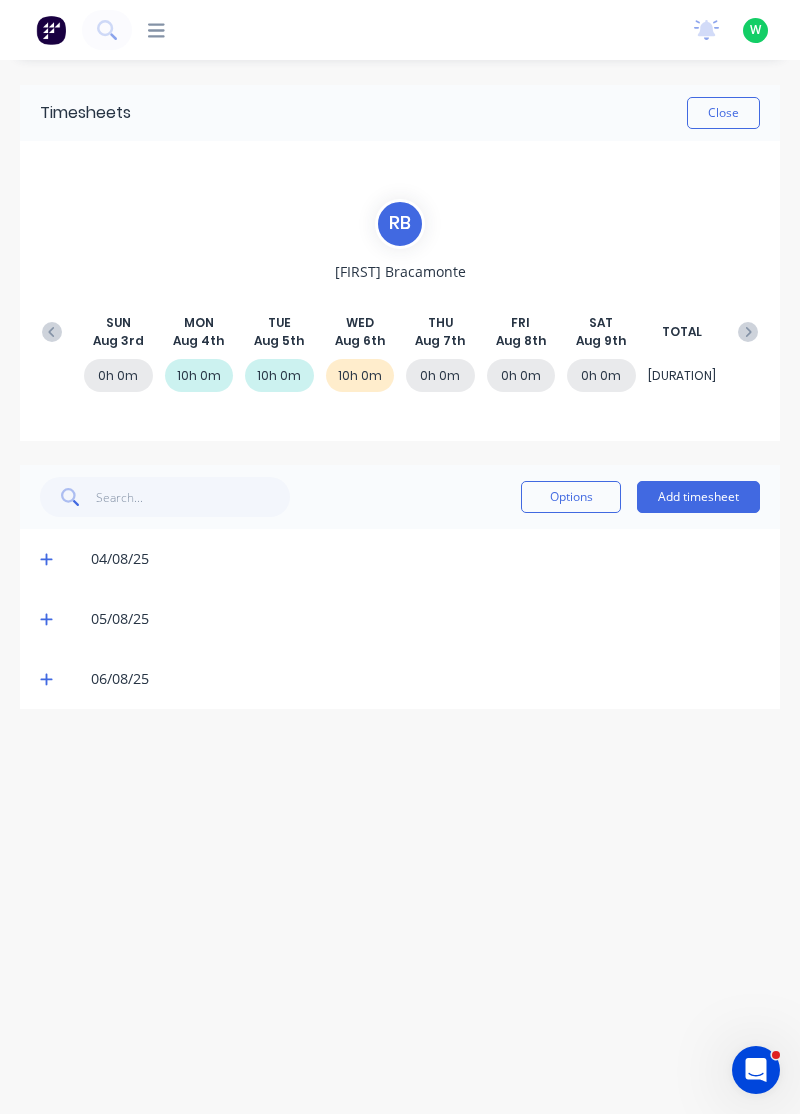click on "Add timesheet" at bounding box center [698, 497] 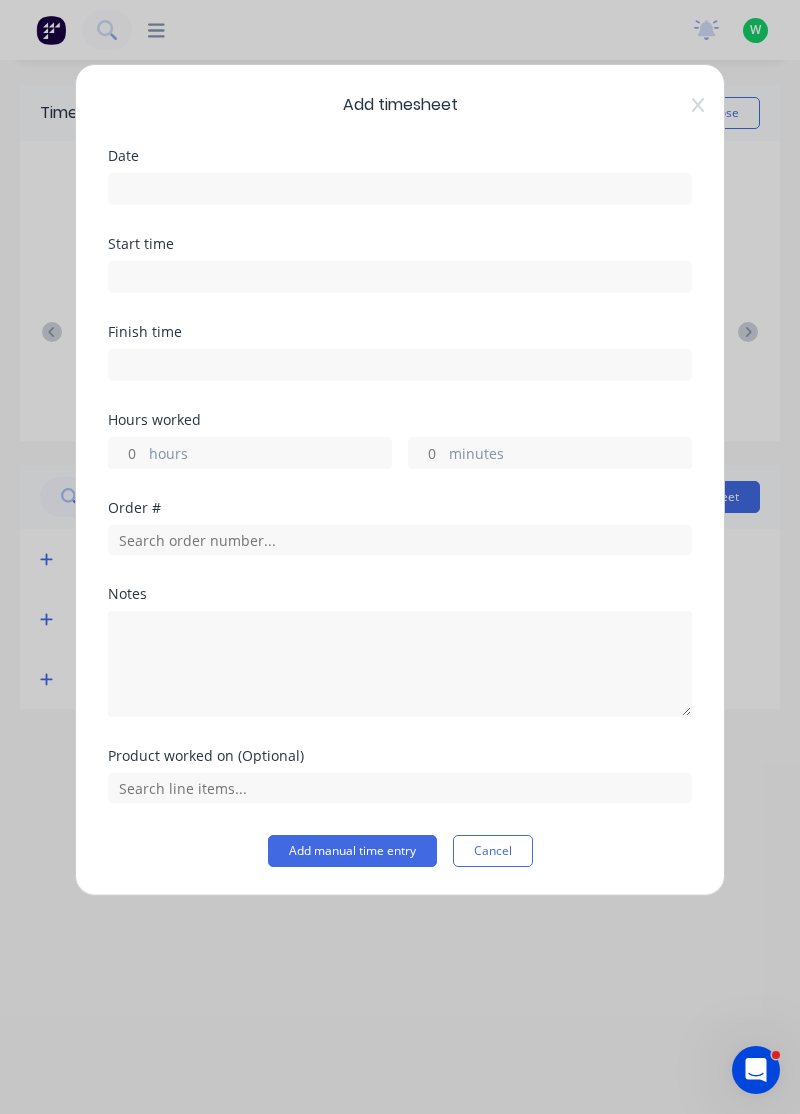 click at bounding box center (400, 189) 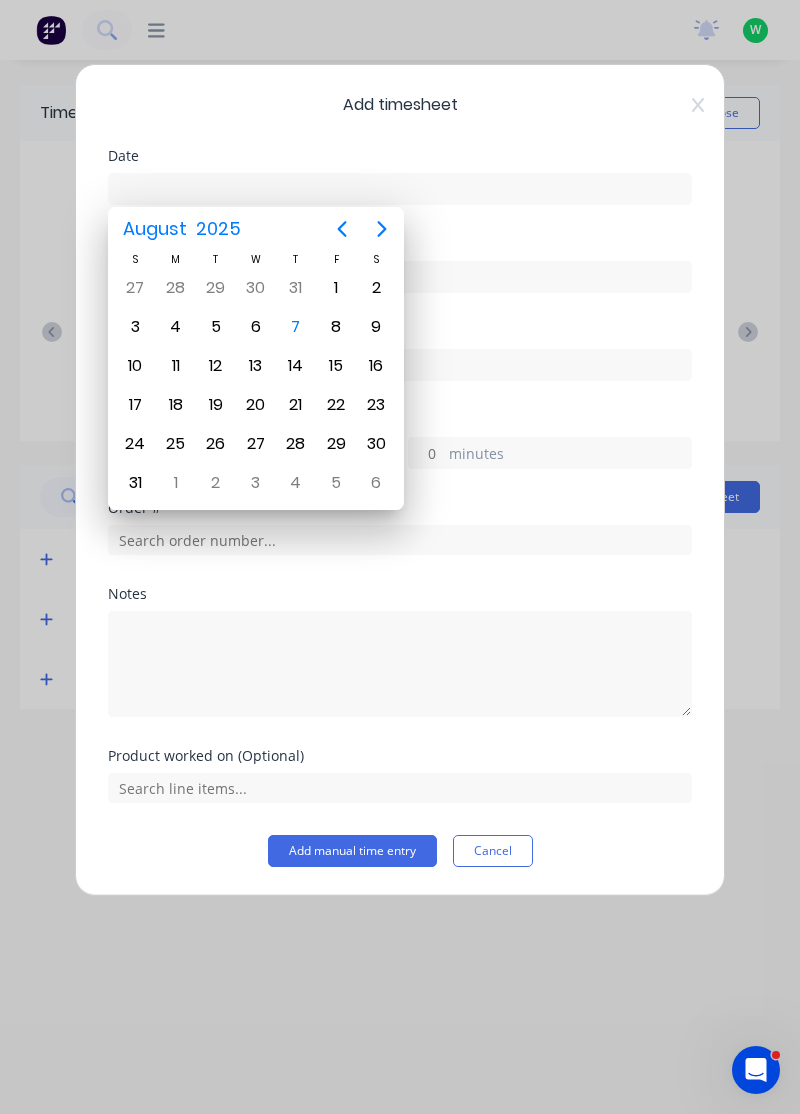 click on "7" at bounding box center (296, 327) 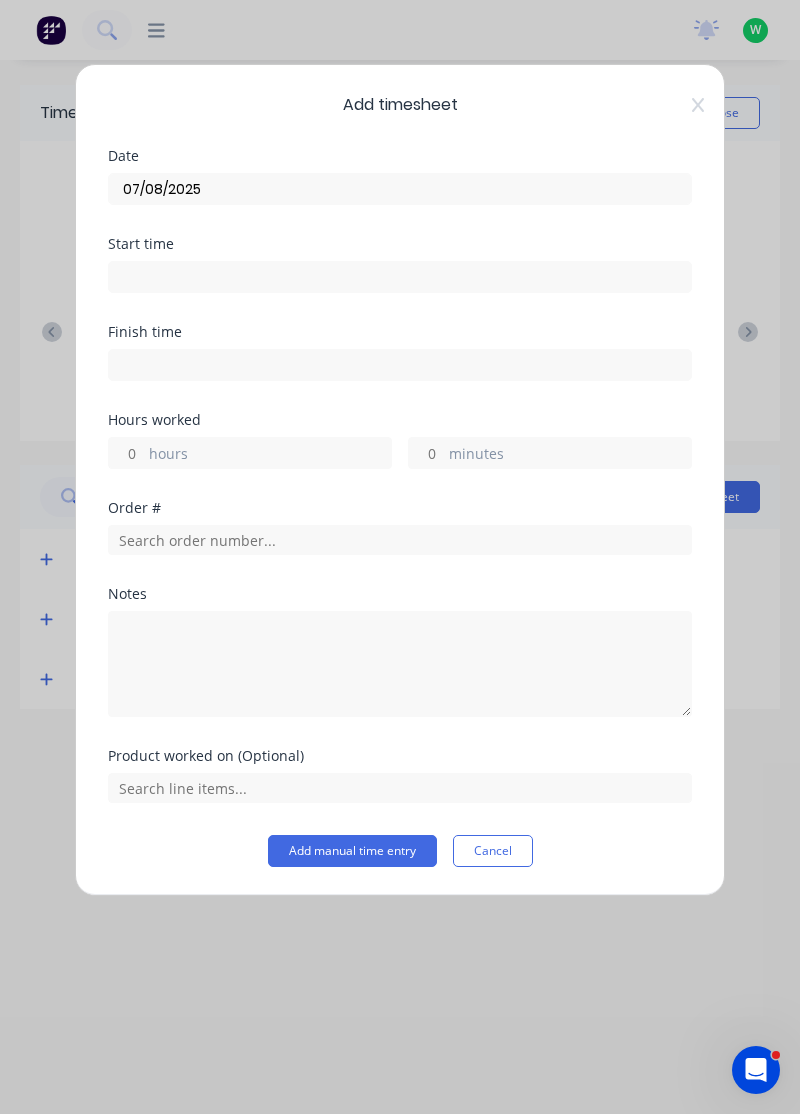 click on "hours" at bounding box center [126, 453] 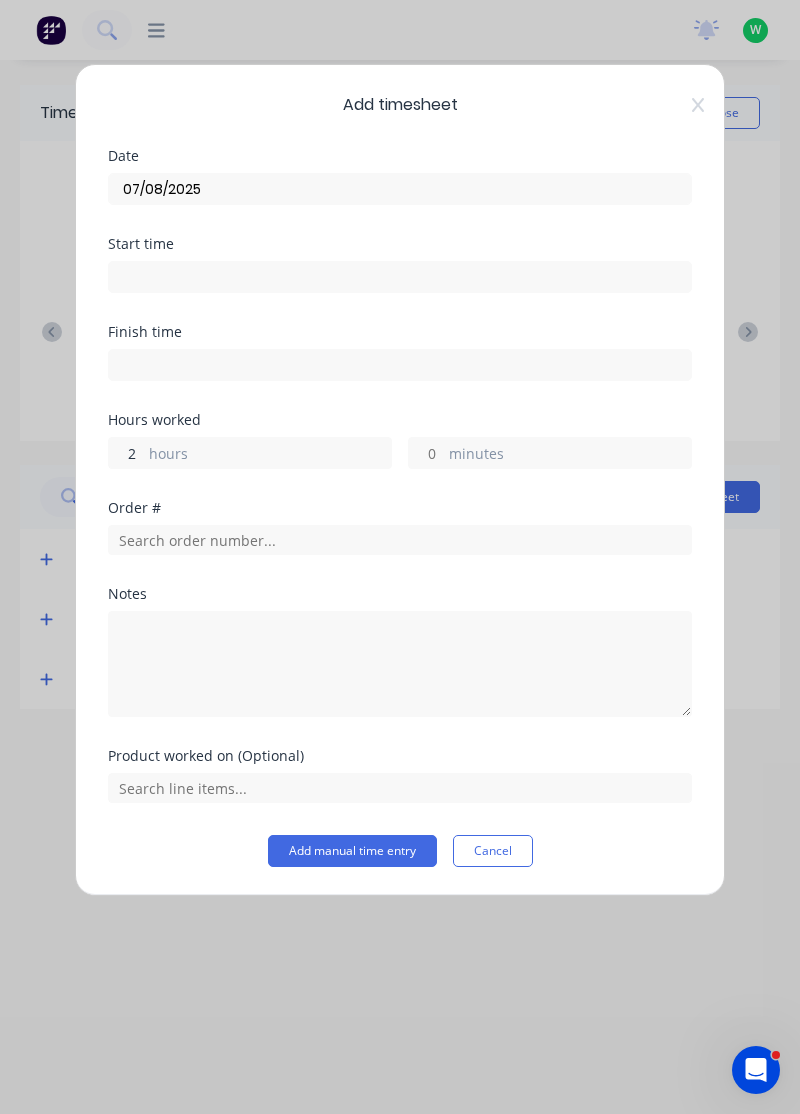 type on "2" 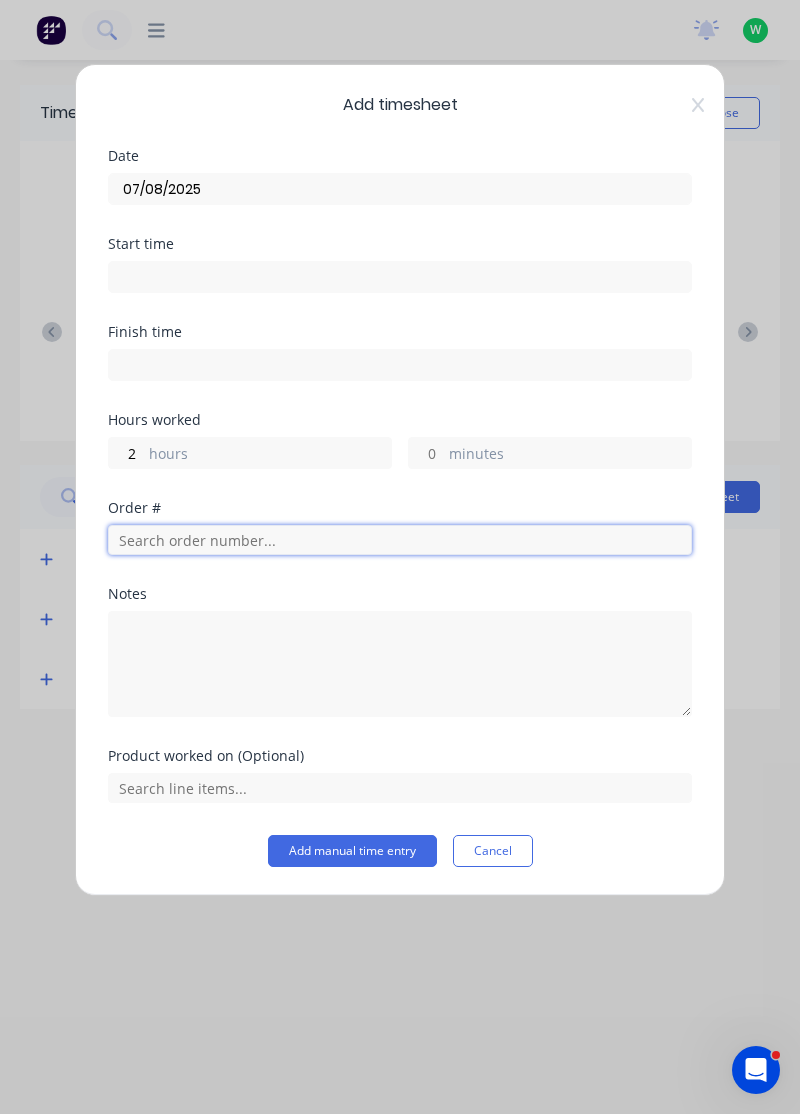 click at bounding box center [400, 540] 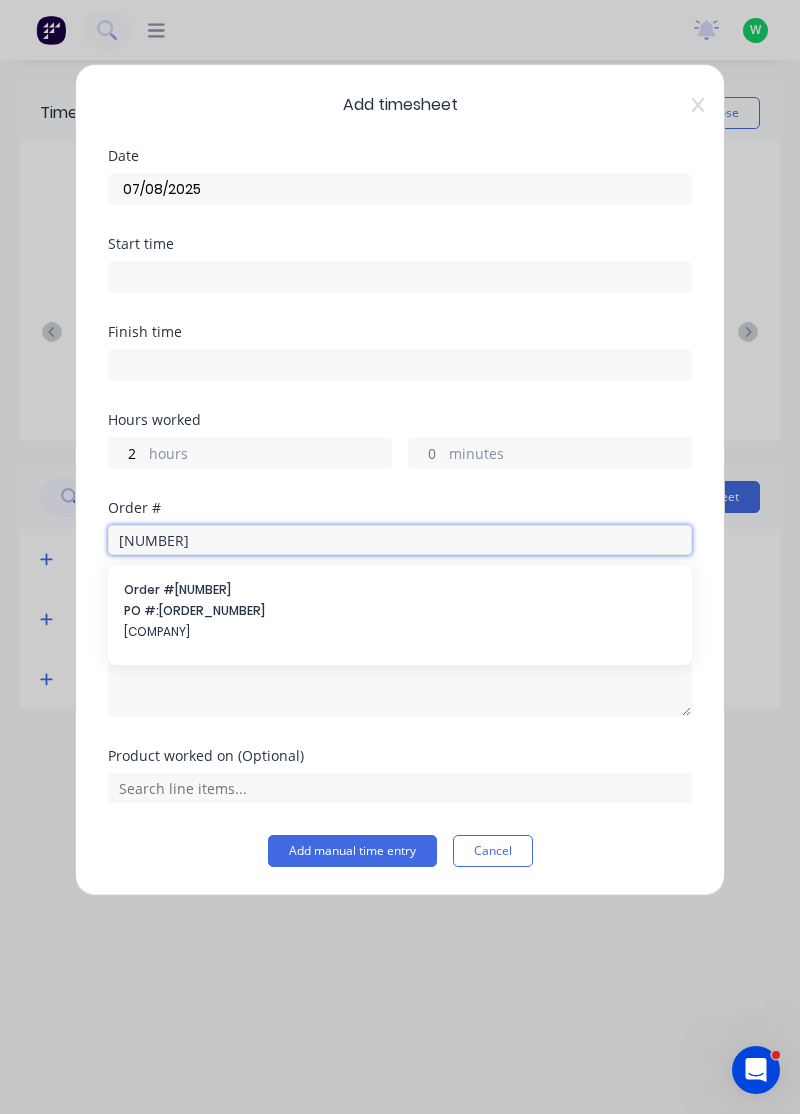type on "18721" 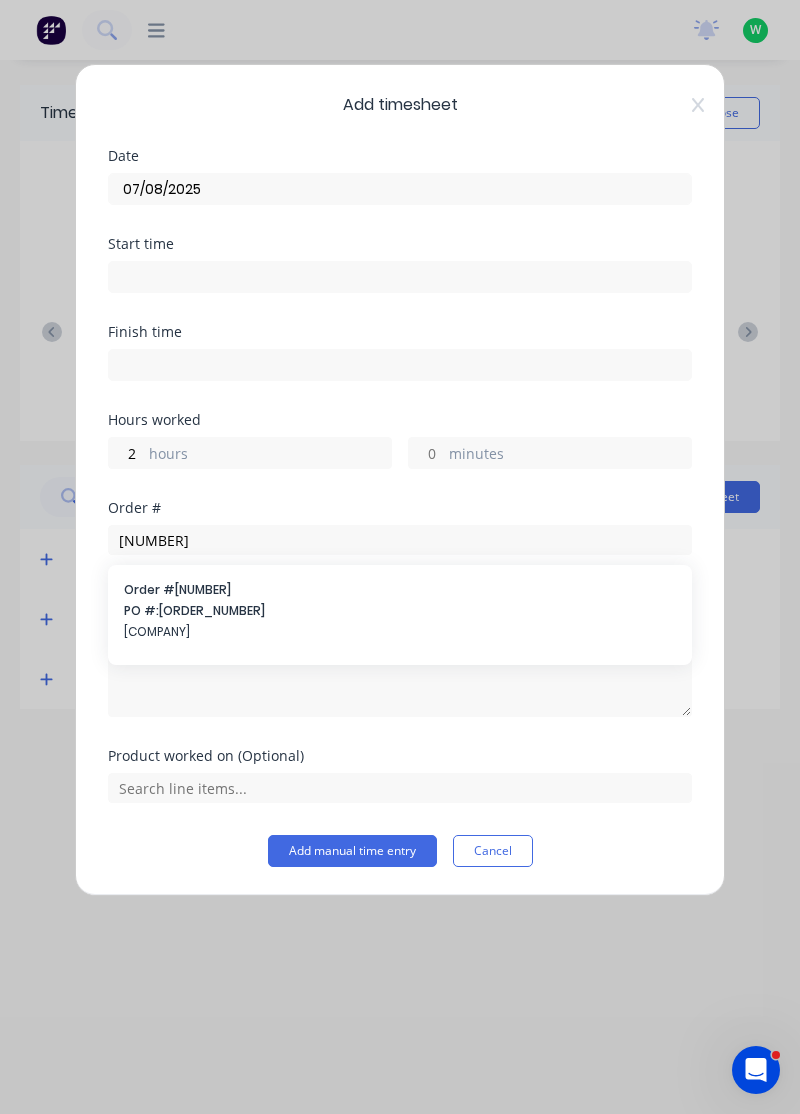 click on "PO #:  4543202200" at bounding box center [400, 611] 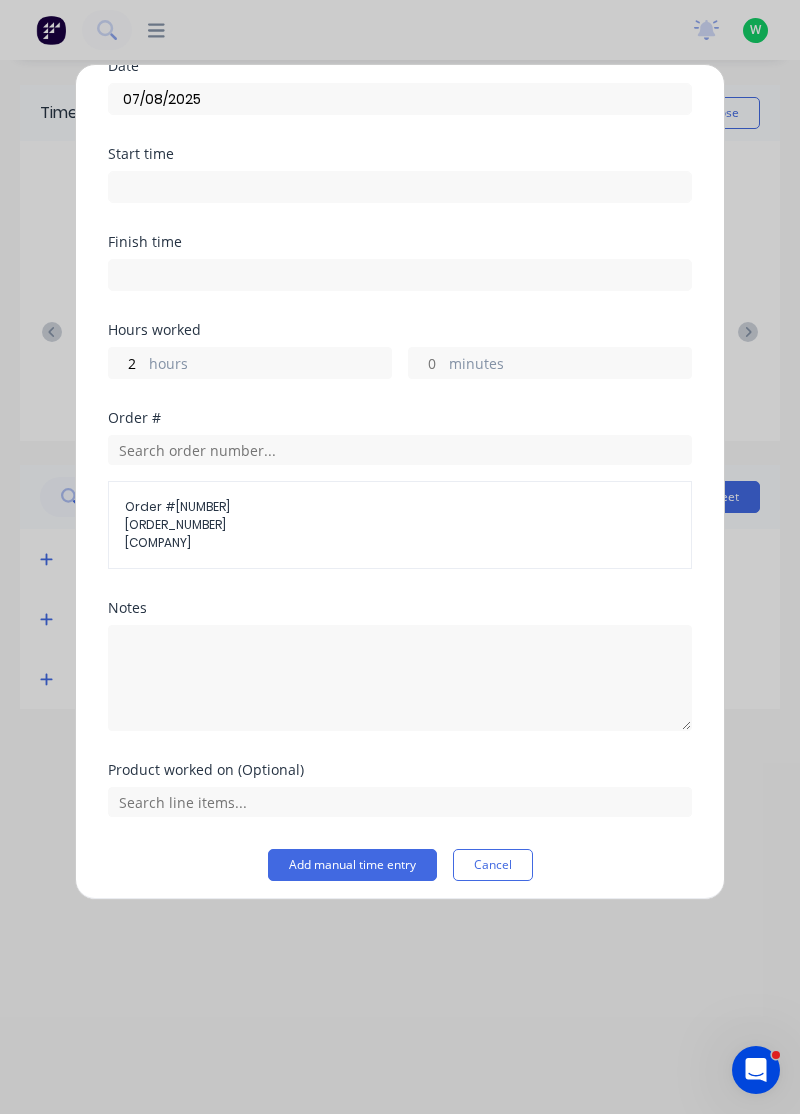 scroll, scrollTop: 88, scrollLeft: 0, axis: vertical 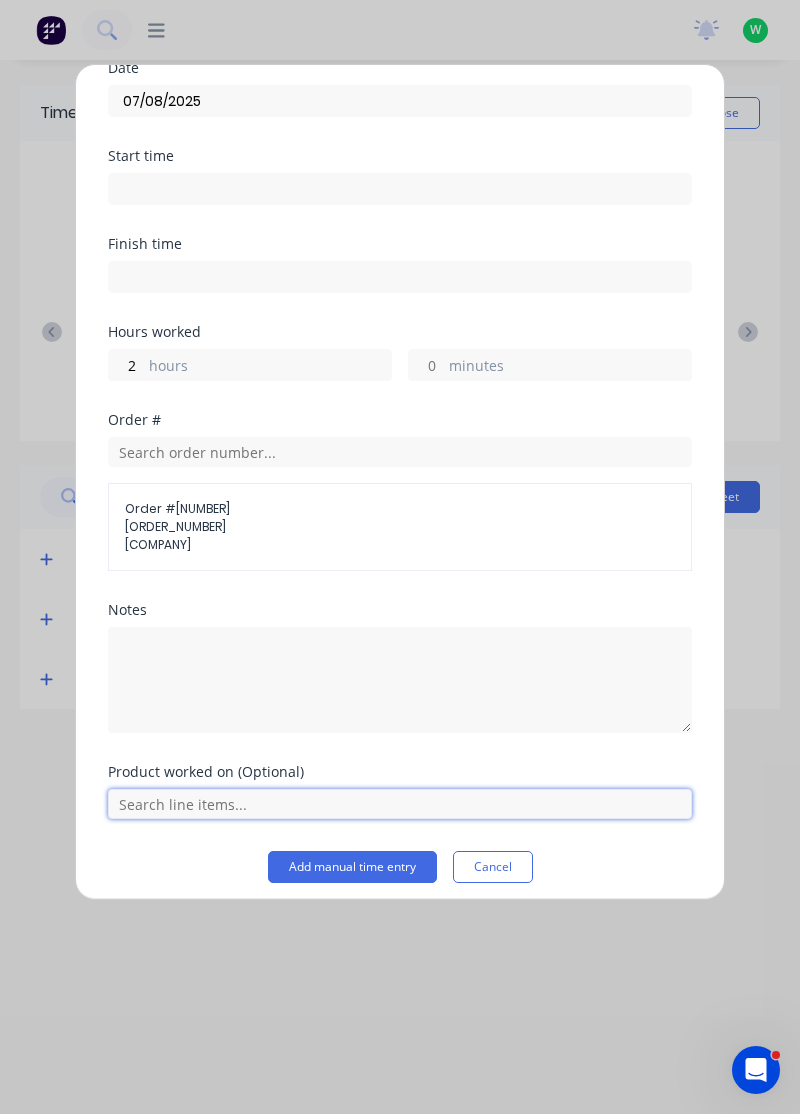 click at bounding box center [400, 804] 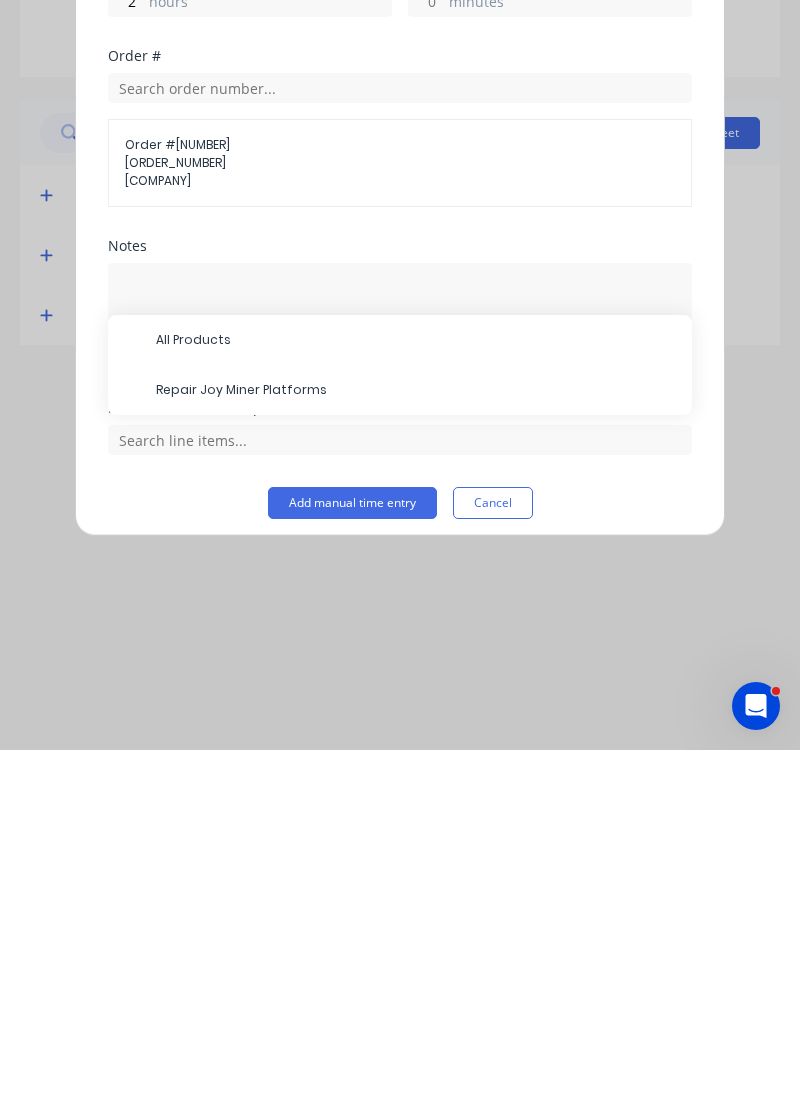 click on "Repair Joy Miner Platforms" at bounding box center (416, 754) 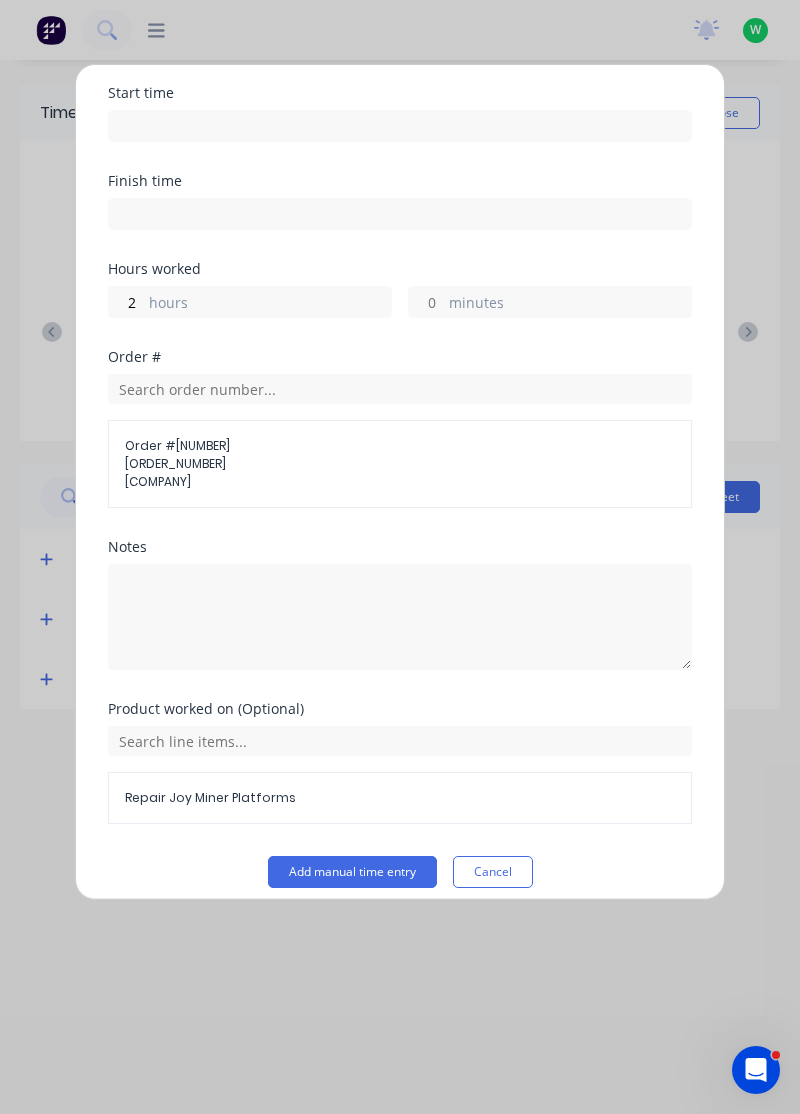 scroll, scrollTop: 163, scrollLeft: 0, axis: vertical 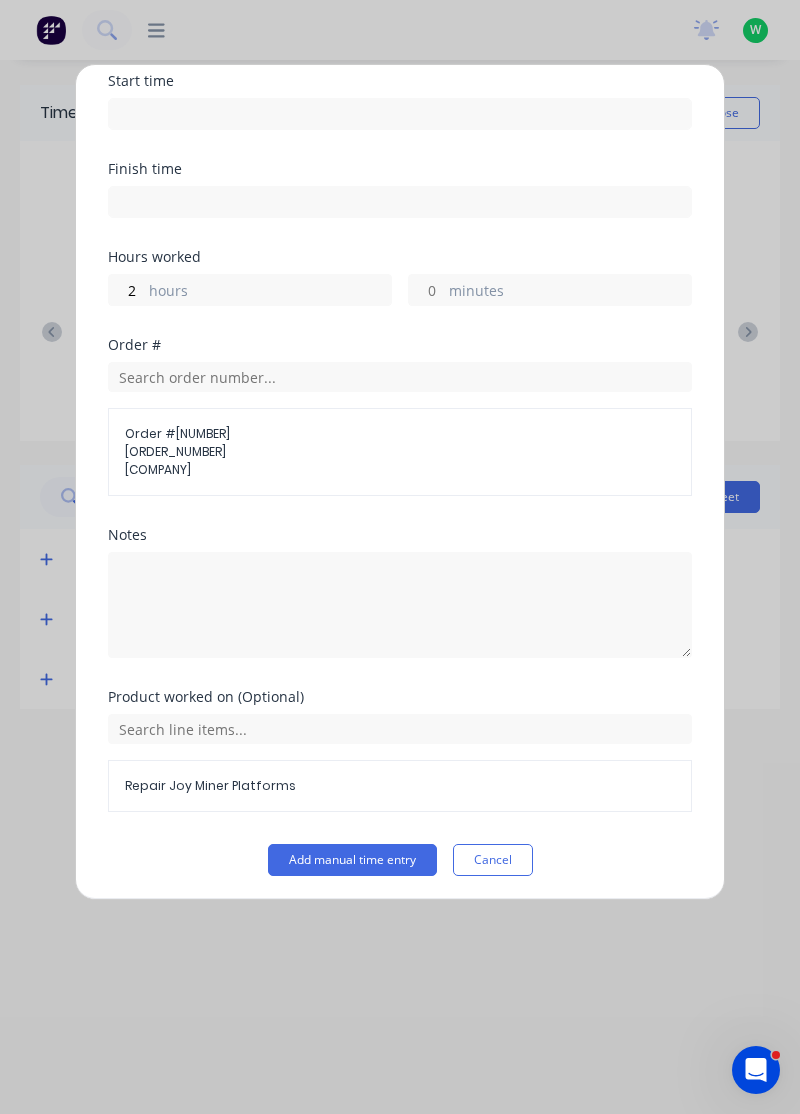click on "Add manual time entry" at bounding box center [352, 860] 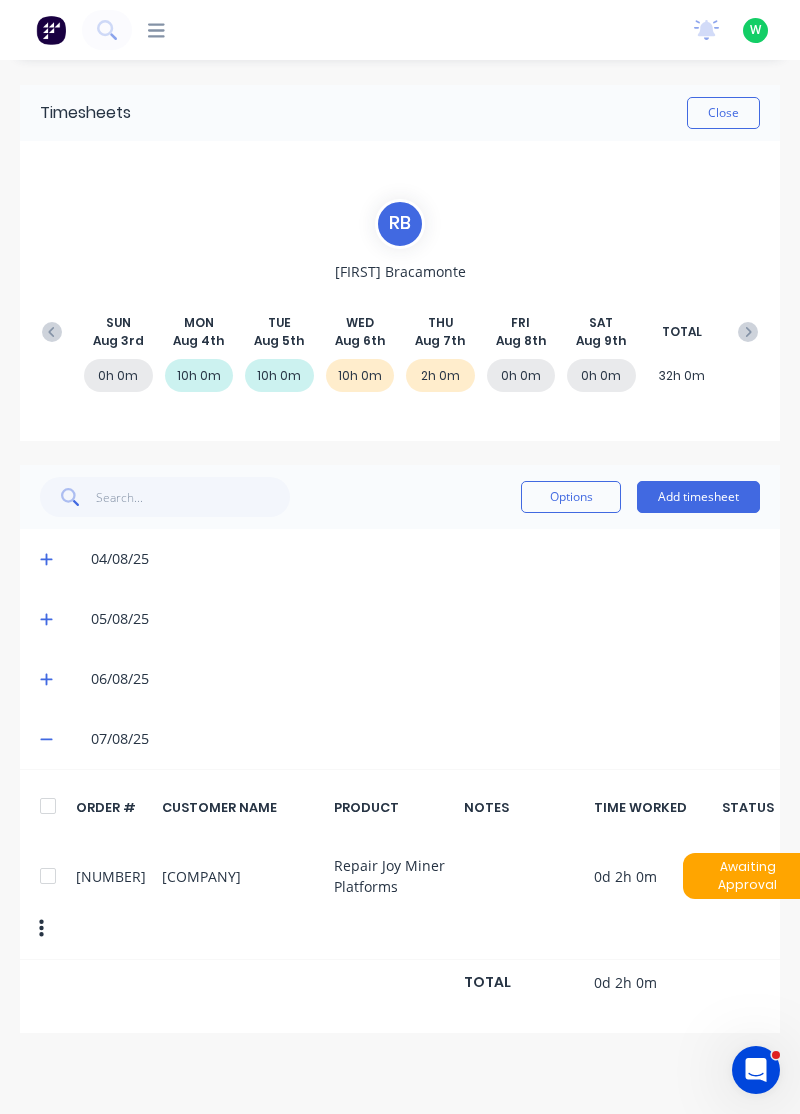 click on "Add timesheet" at bounding box center [698, 497] 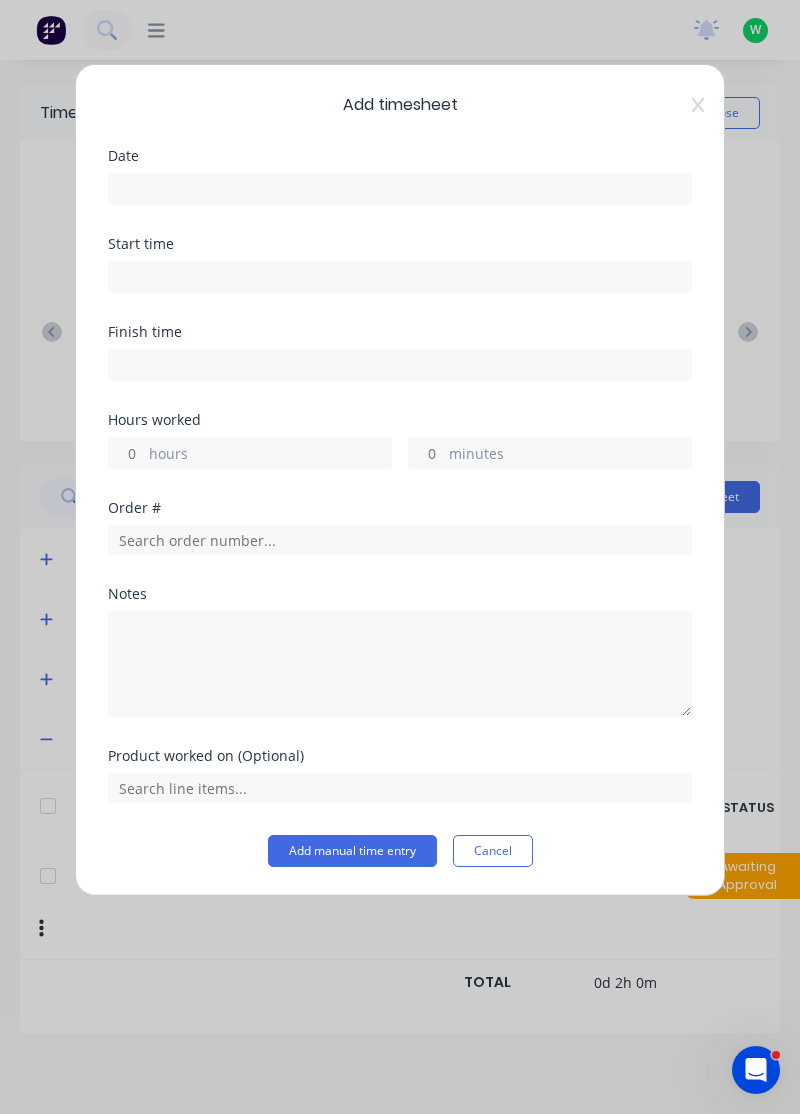 click at bounding box center (400, 189) 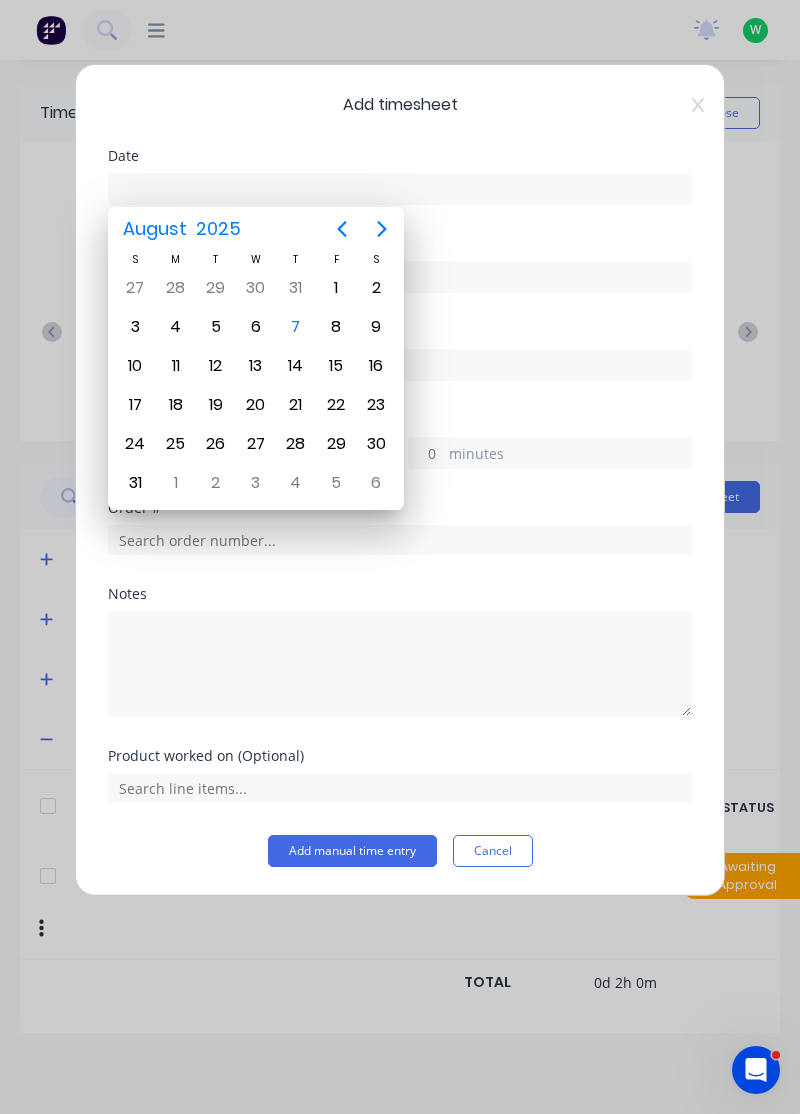 click on "7" at bounding box center (296, 327) 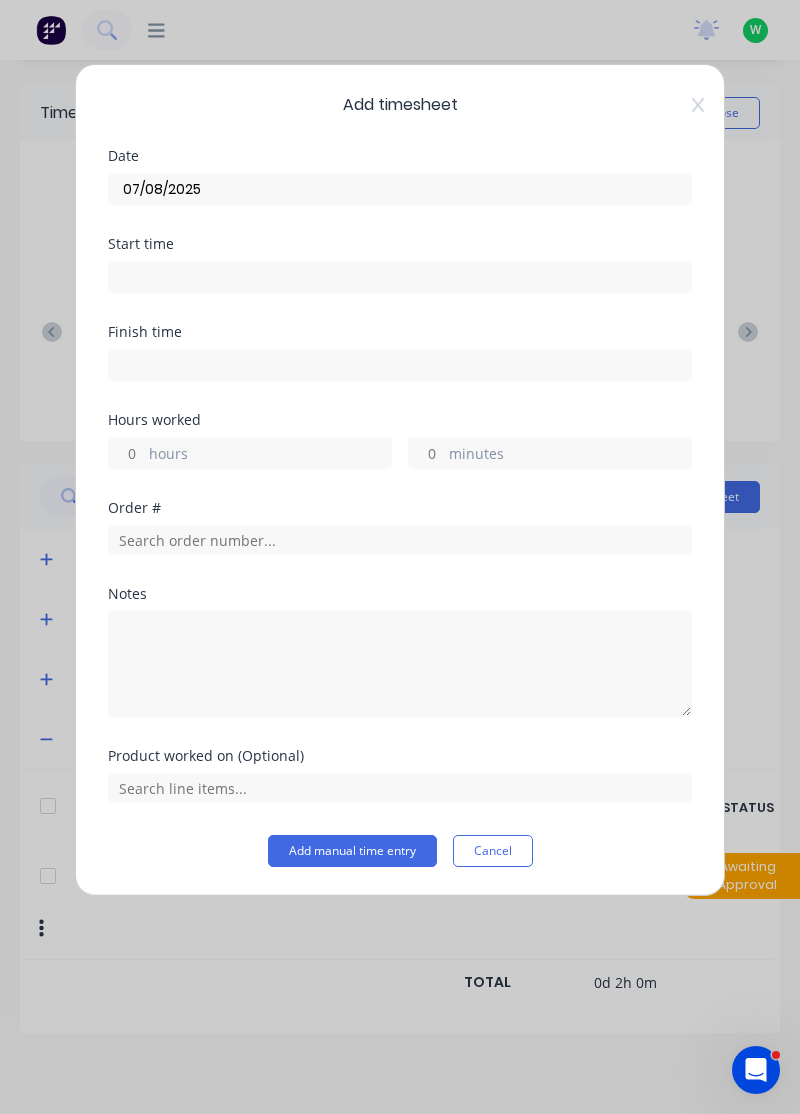click on "hours" at bounding box center [126, 453] 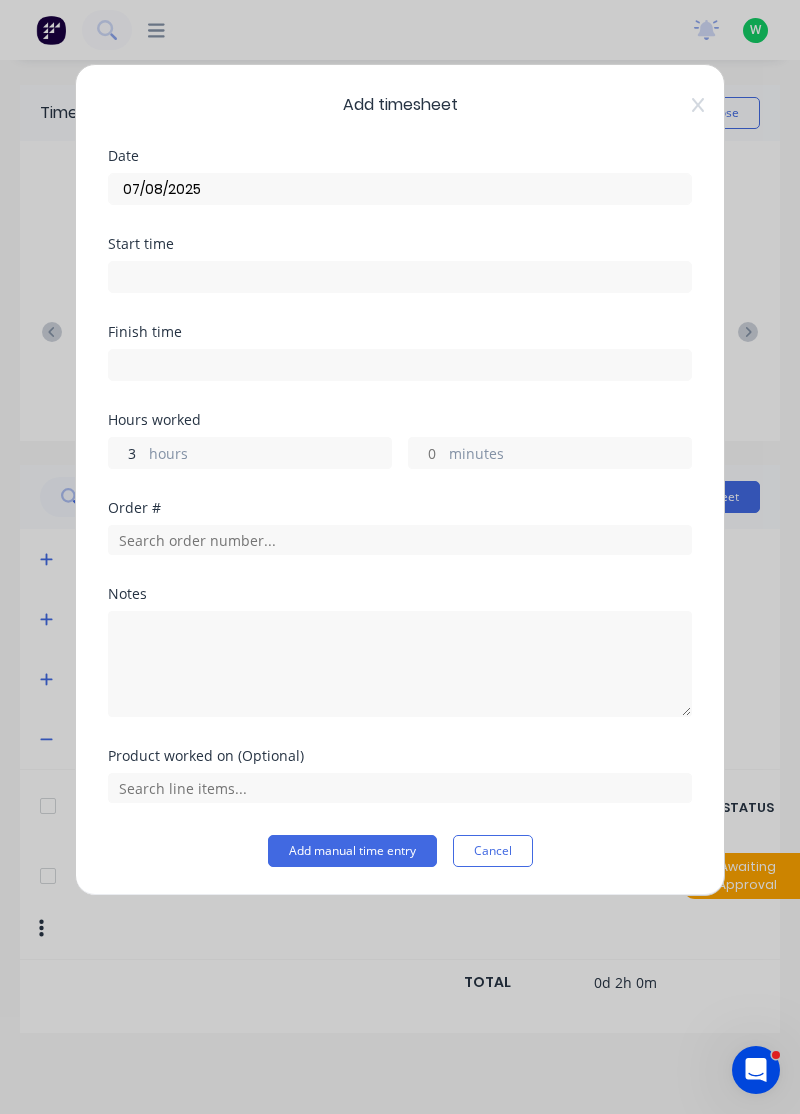 type on "3" 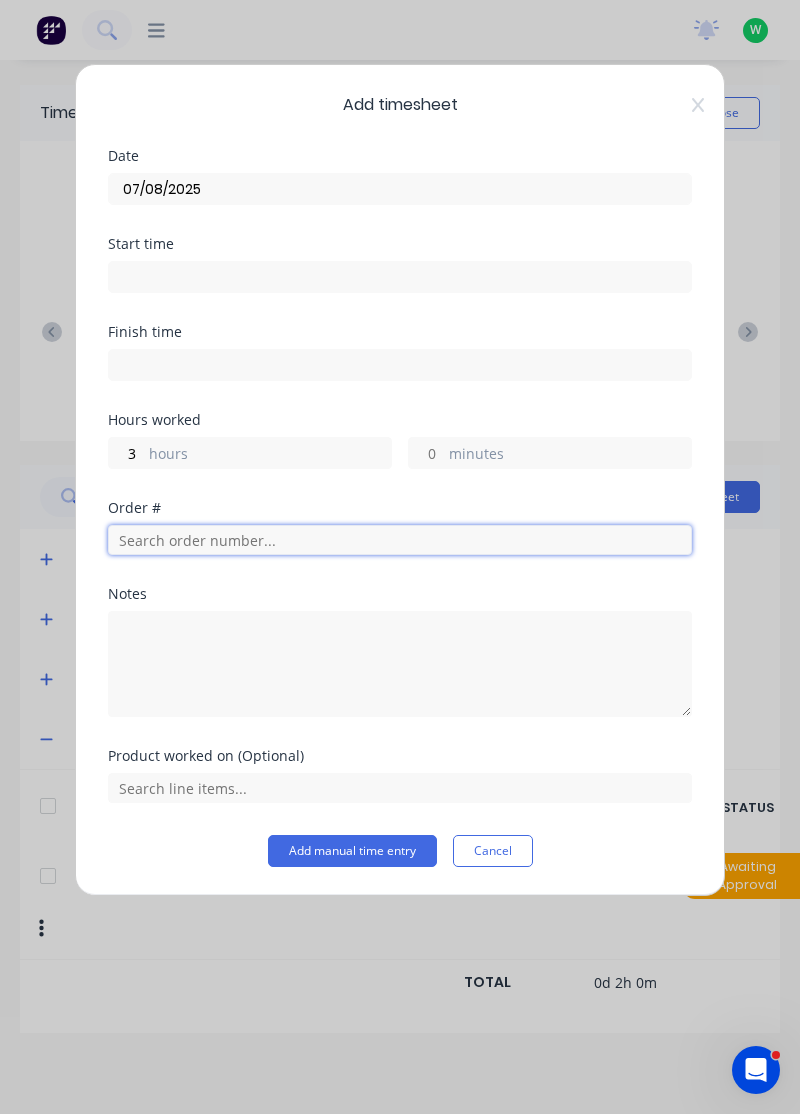 click at bounding box center (400, 540) 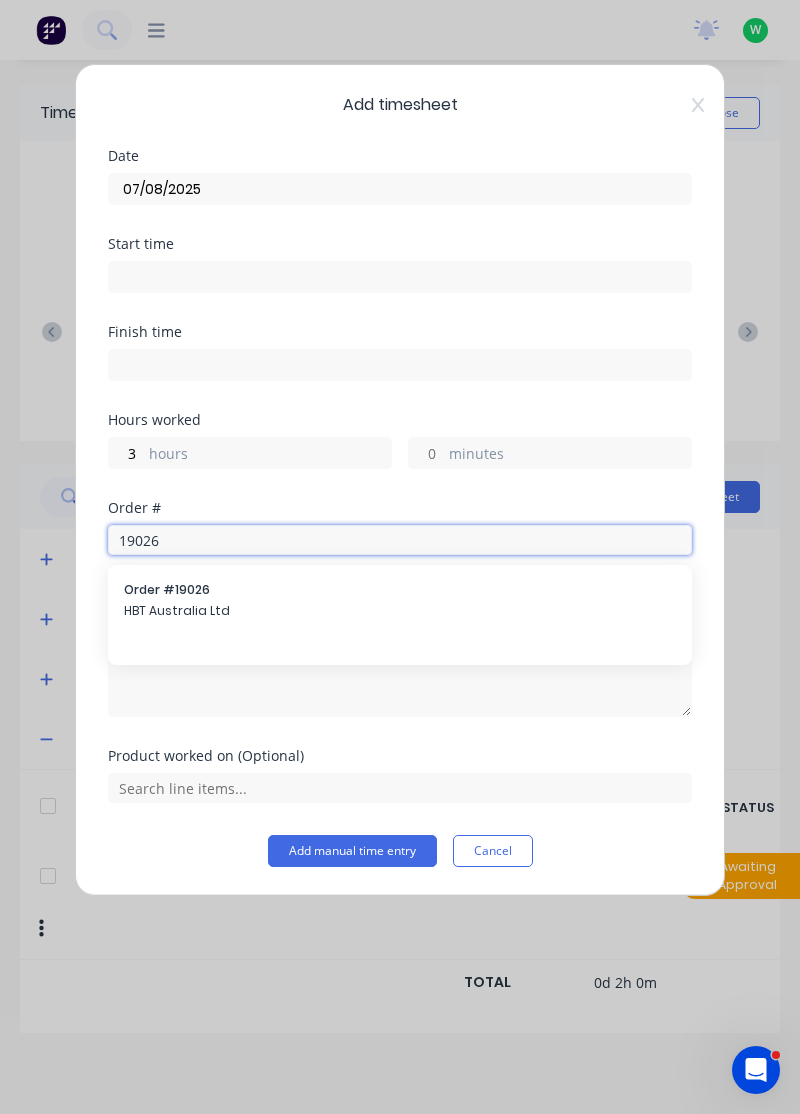 type on "19026" 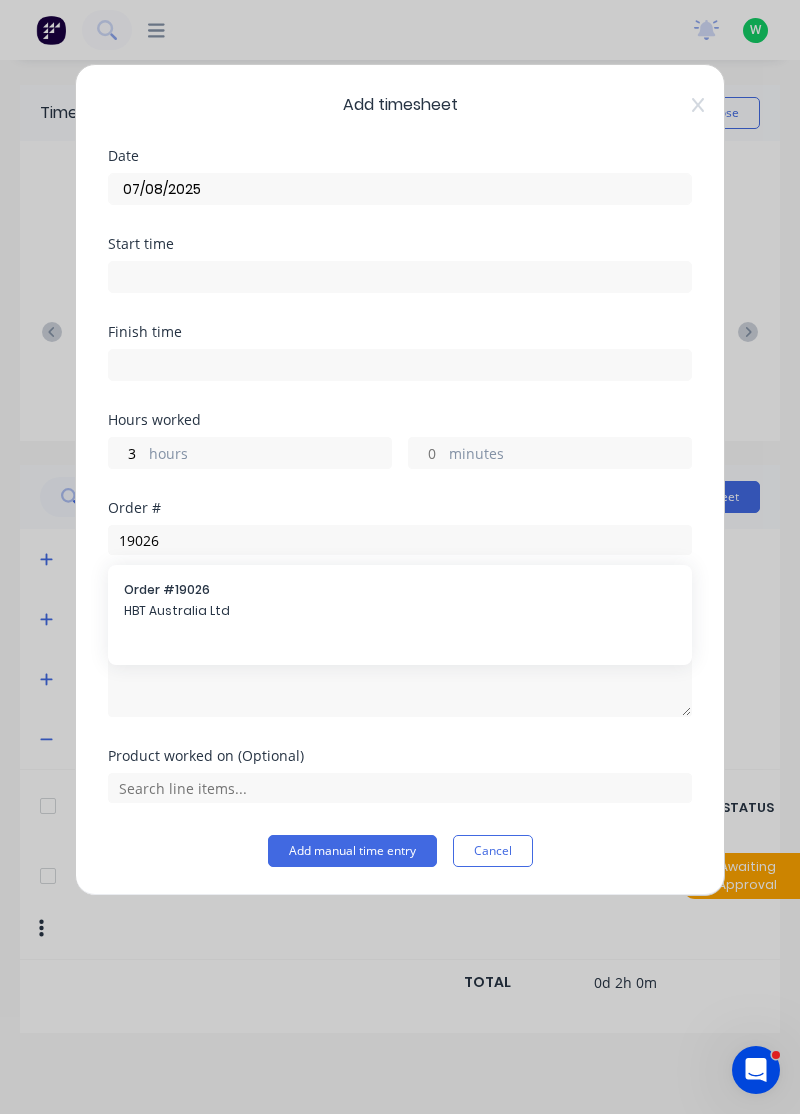 click on "HBT Australia Ltd" at bounding box center (400, 611) 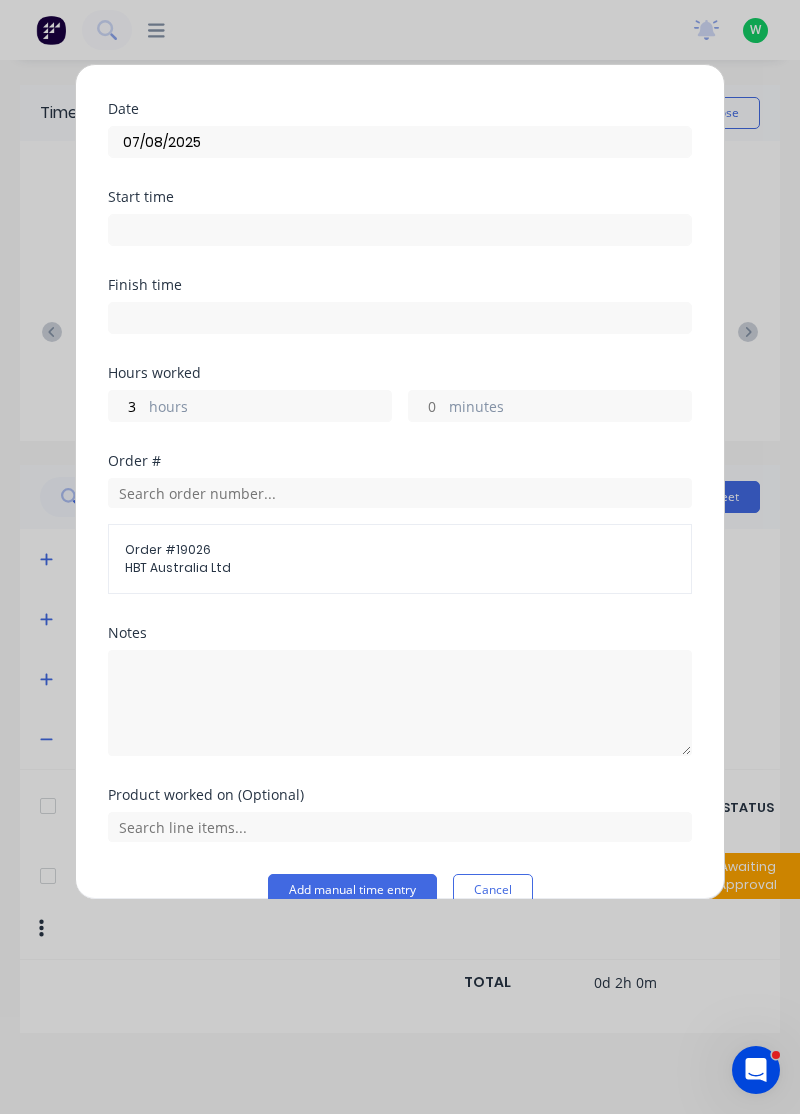 scroll, scrollTop: 46, scrollLeft: 0, axis: vertical 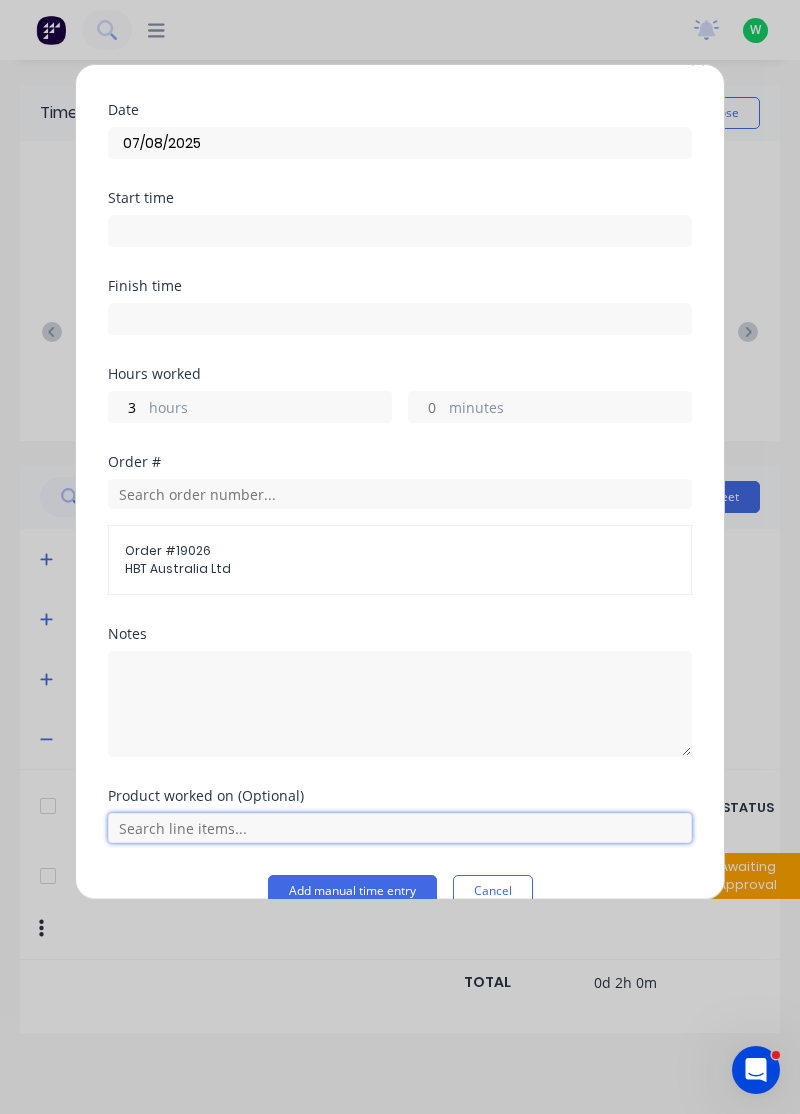 click at bounding box center [400, 828] 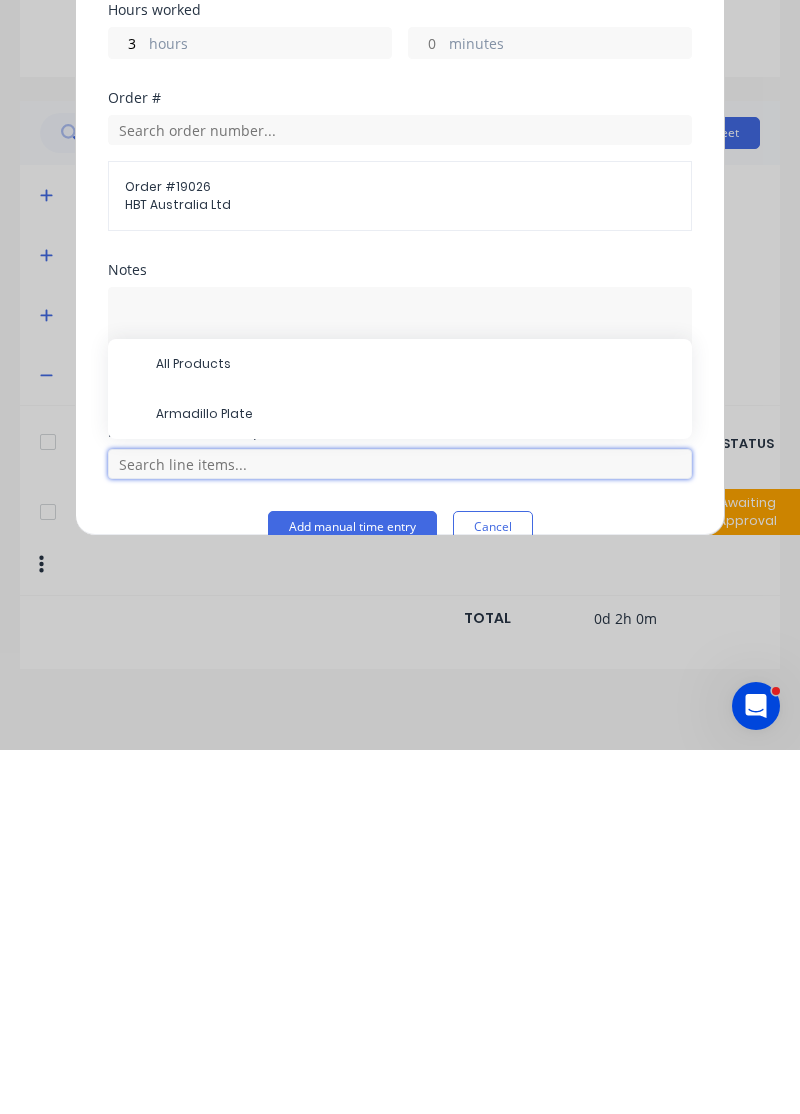 scroll, scrollTop: 85, scrollLeft: 0, axis: vertical 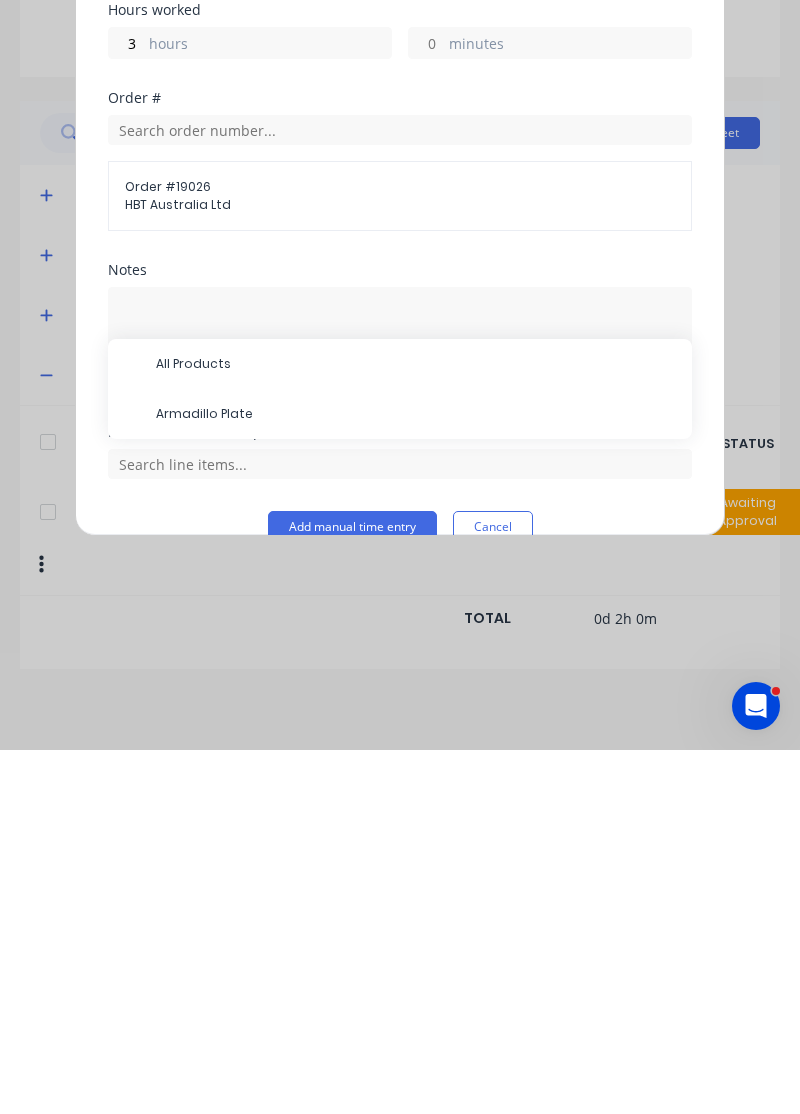 click on "Armadillo Plate" at bounding box center [416, 778] 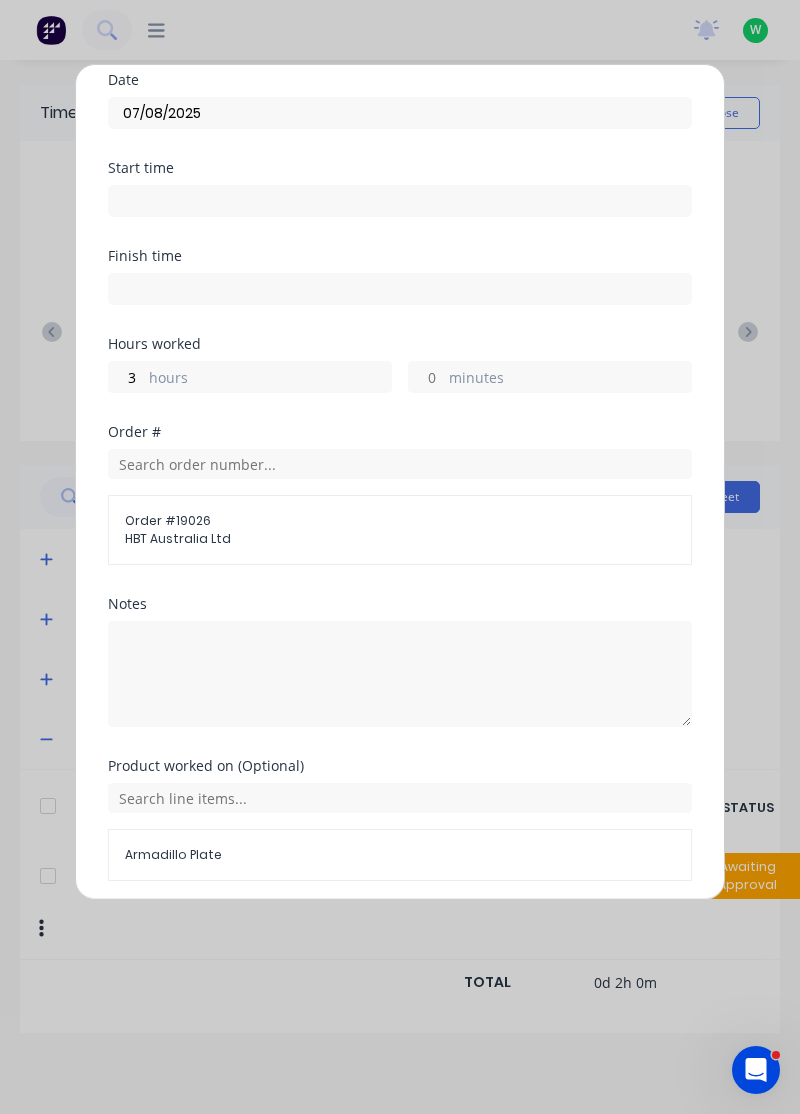 scroll, scrollTop: 145, scrollLeft: 0, axis: vertical 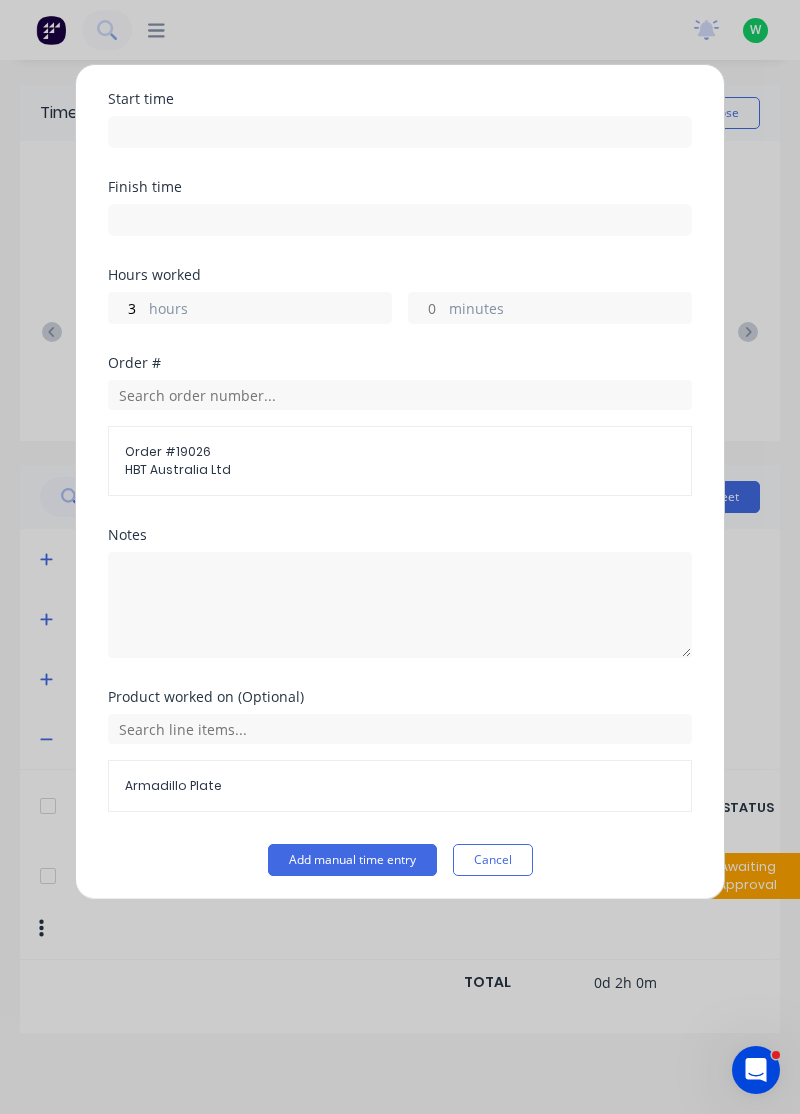 click on "Add manual time entry" at bounding box center (352, 860) 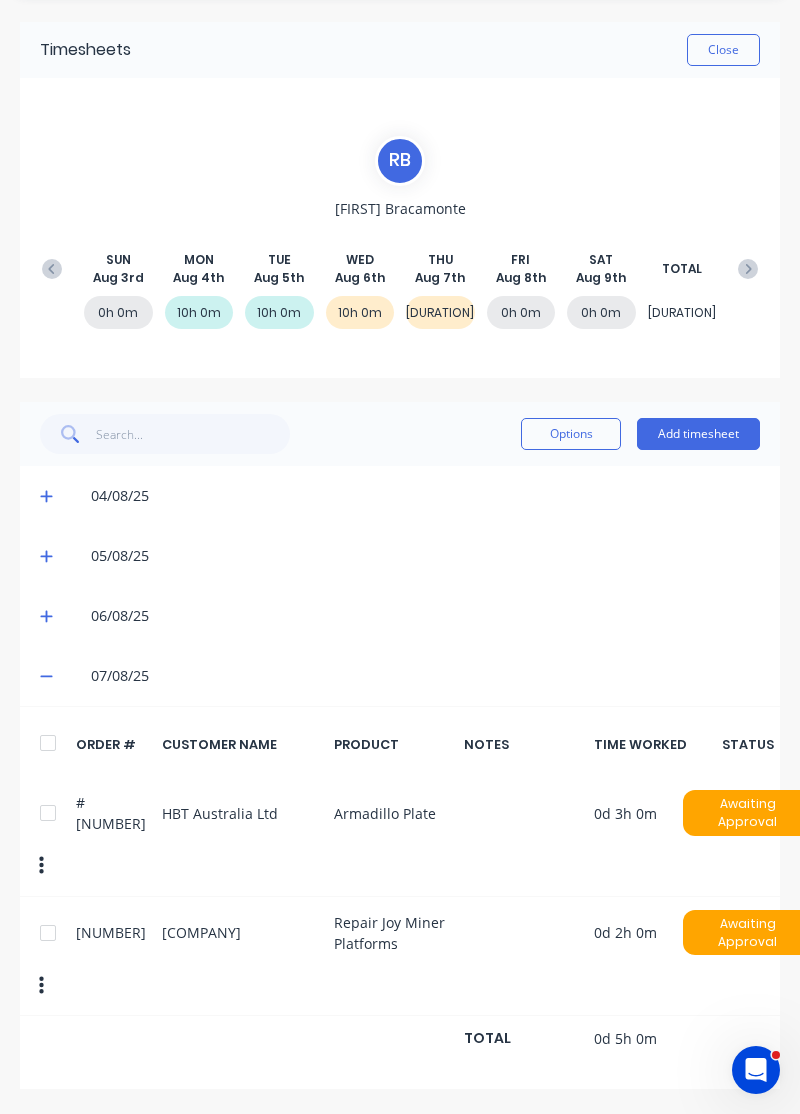 scroll, scrollTop: 0, scrollLeft: 0, axis: both 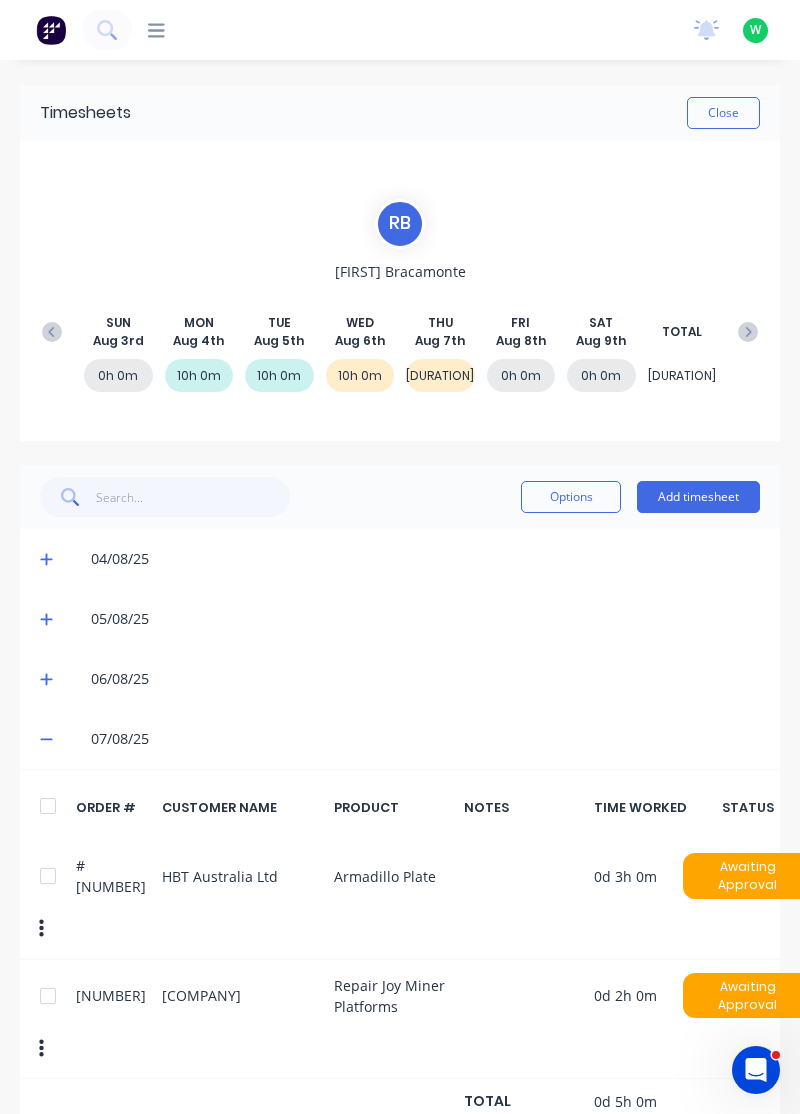 click on "Add timesheet" at bounding box center [698, 497] 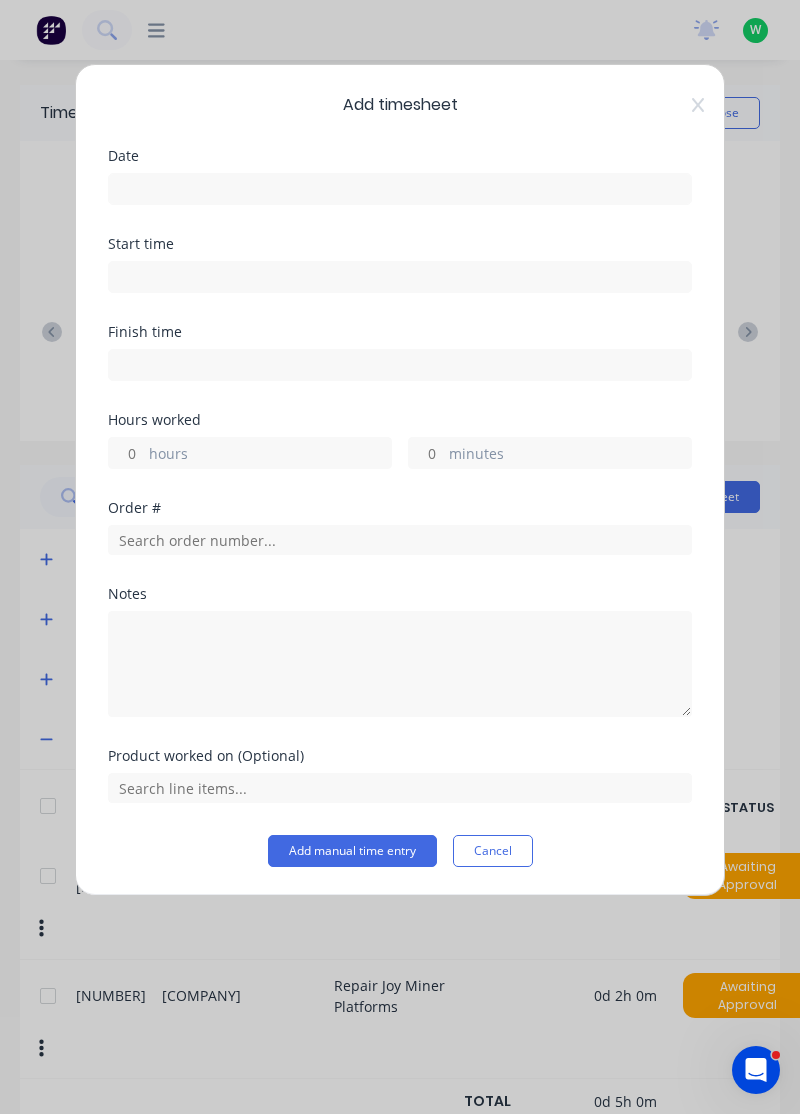click on "hours" at bounding box center [126, 453] 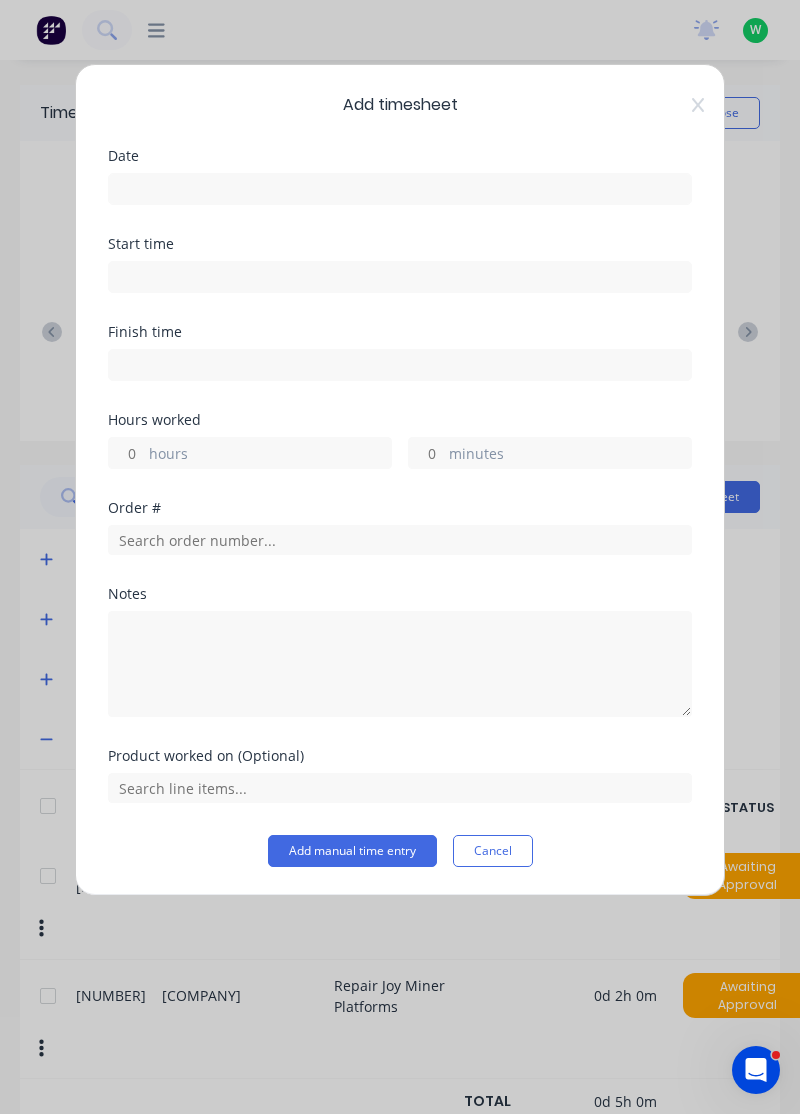 type on "3" 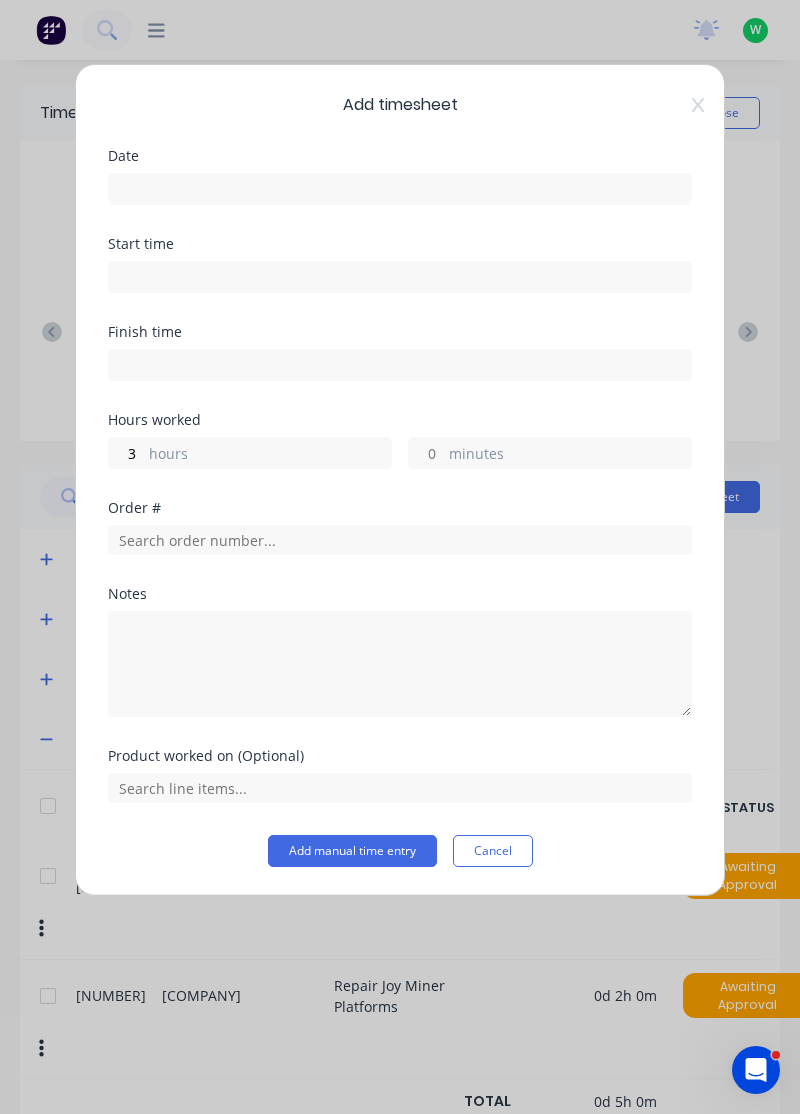 click at bounding box center (400, 189) 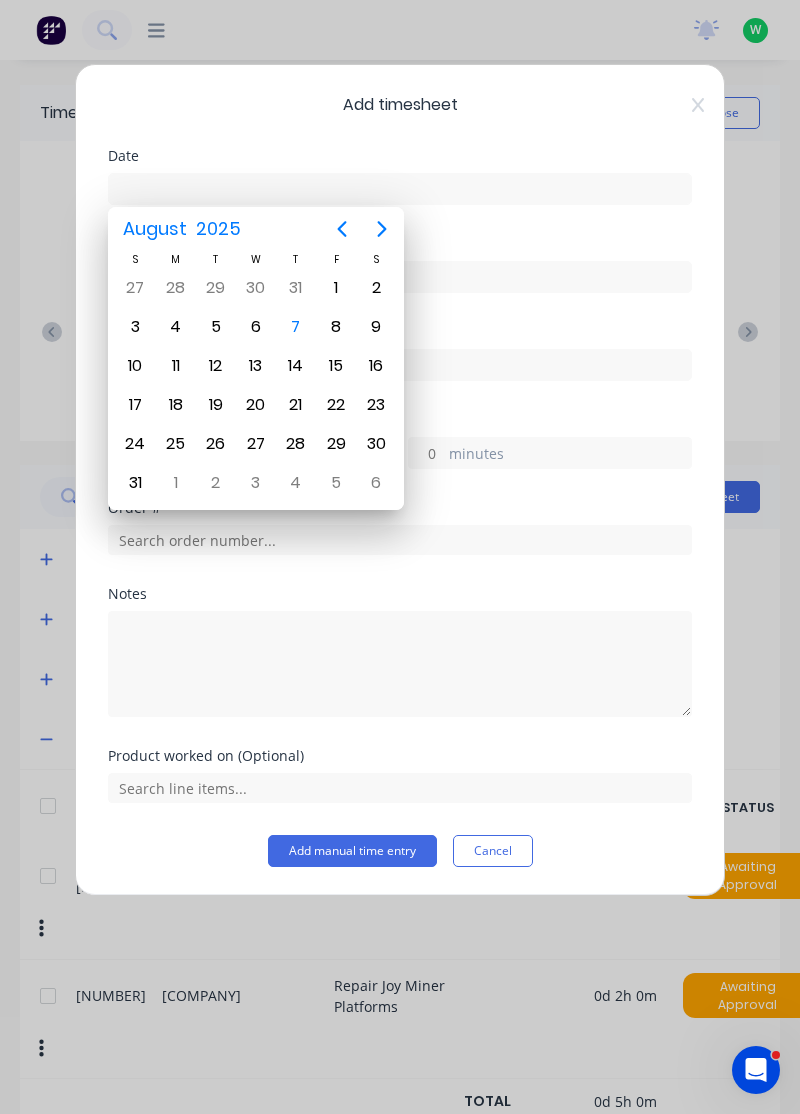 click on "7" at bounding box center (296, 327) 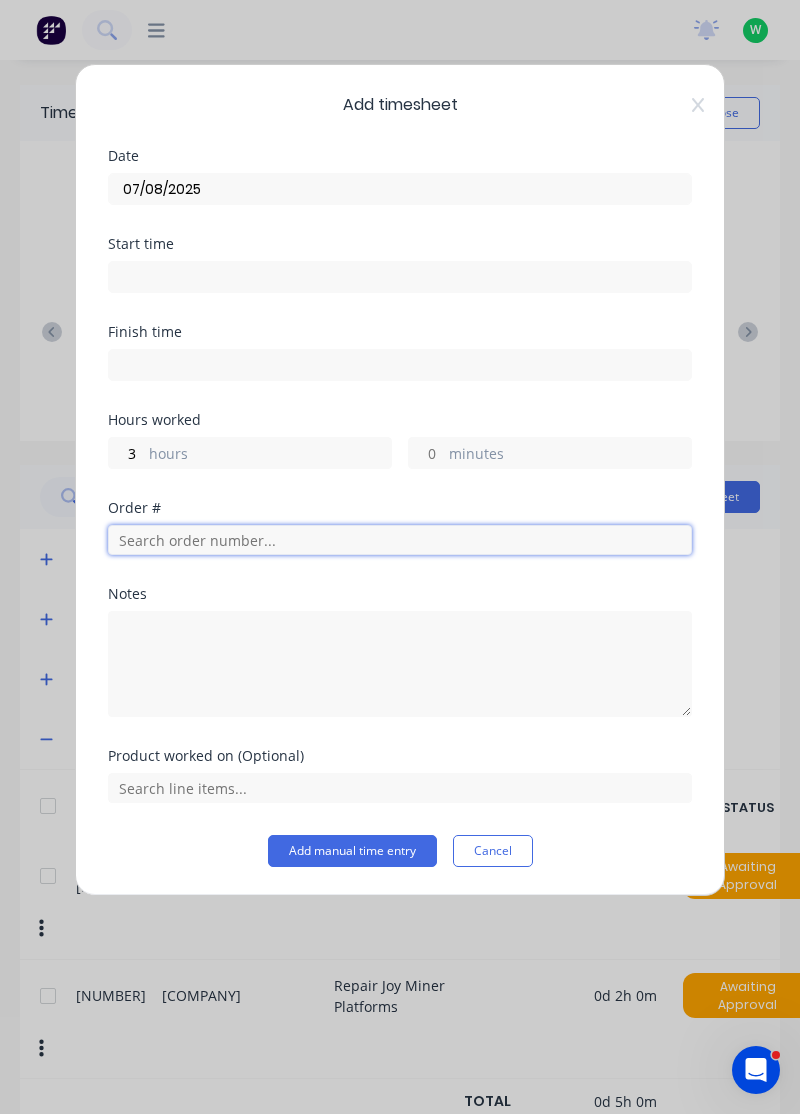 click at bounding box center (400, 540) 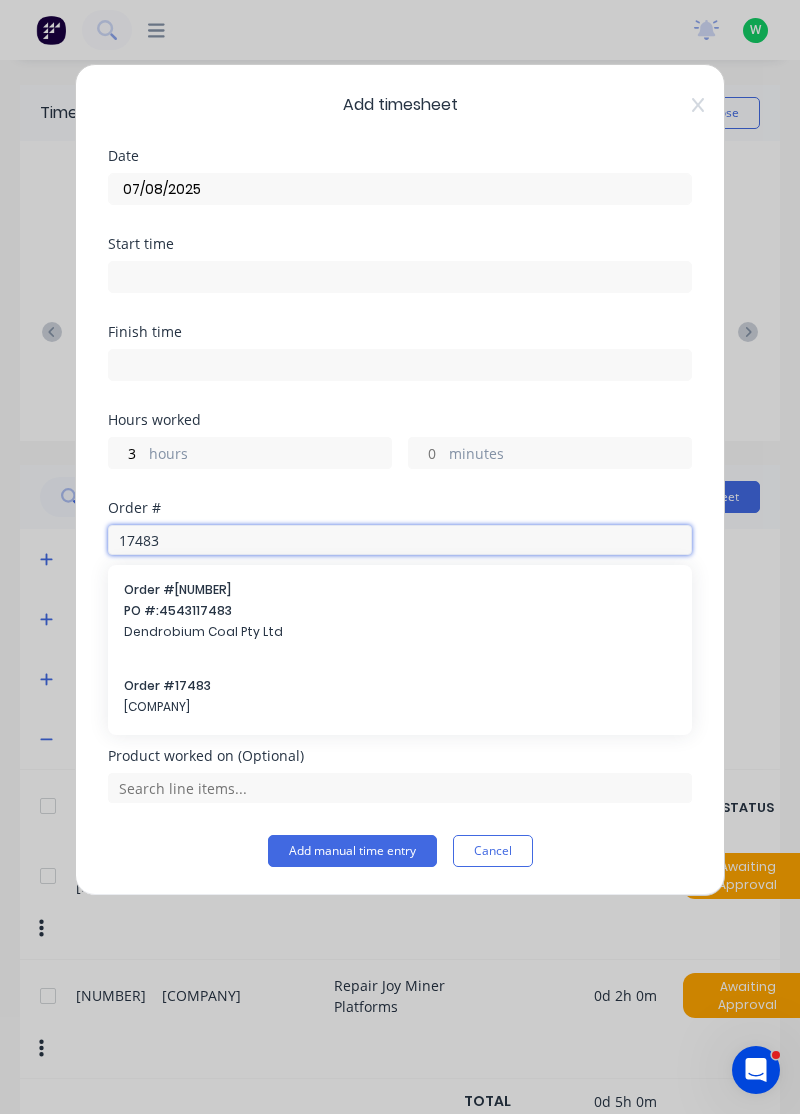 type on "17483" 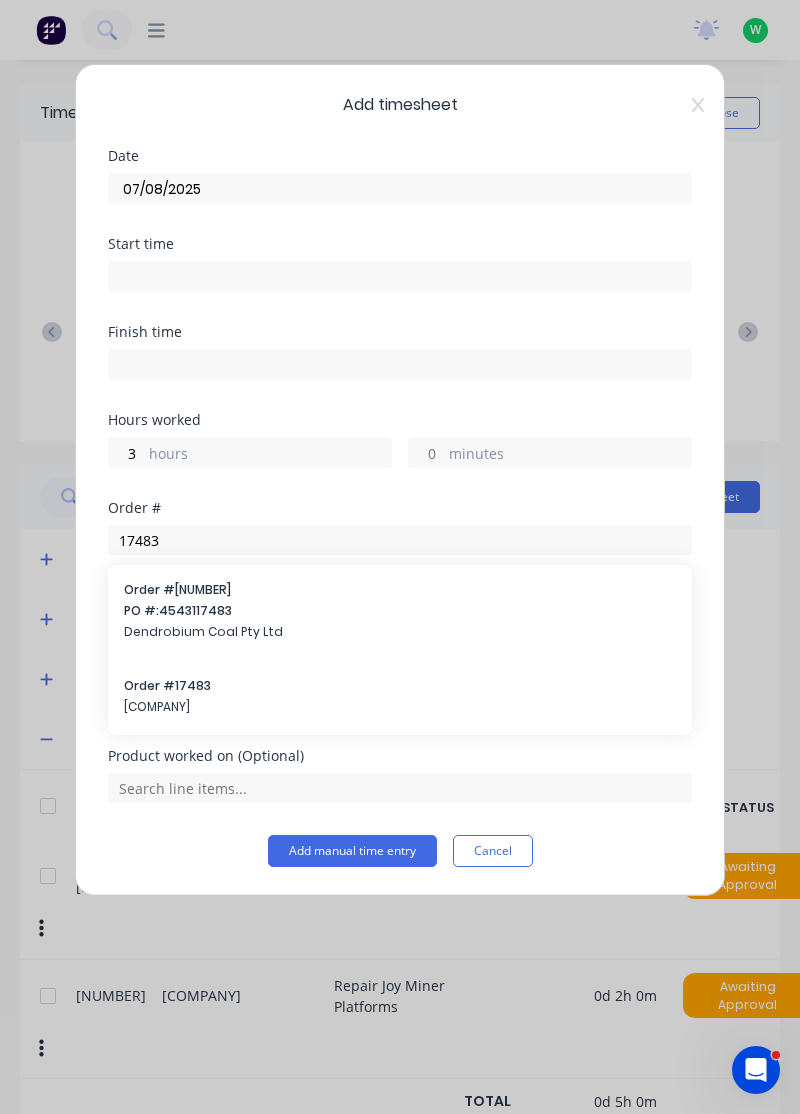 click on "Order # 17483 Touleng Services" at bounding box center (400, 698) 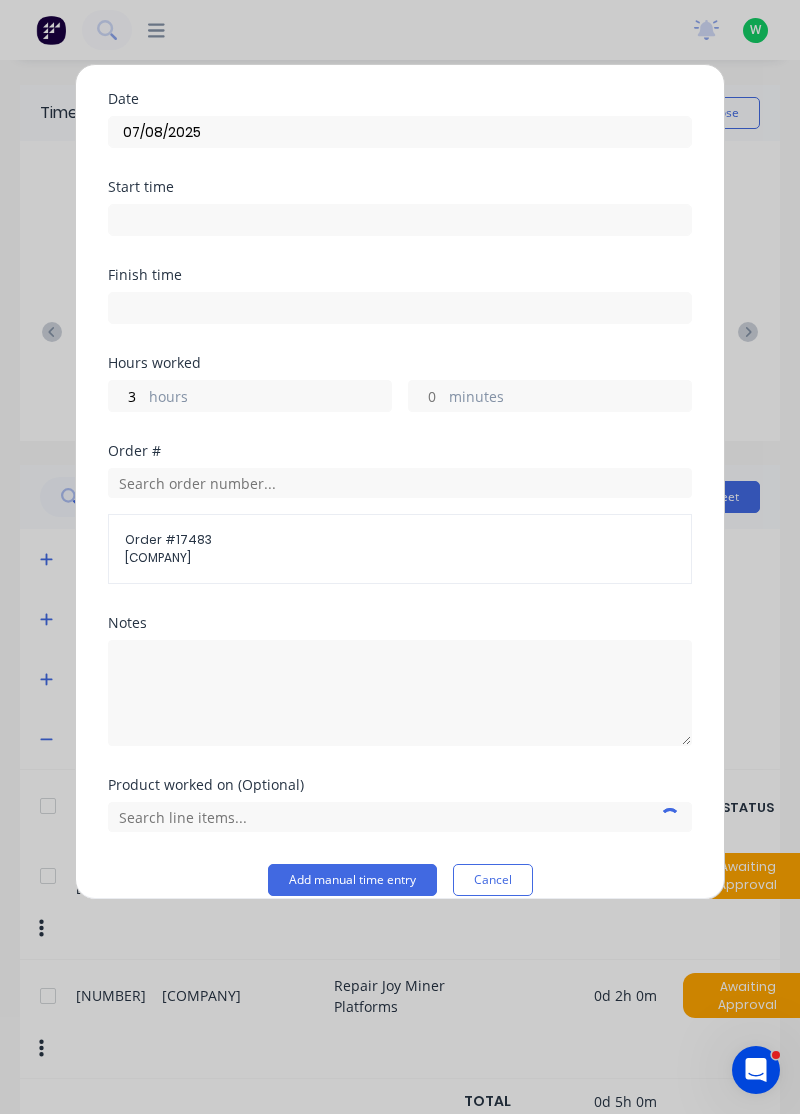 scroll, scrollTop: 78, scrollLeft: 0, axis: vertical 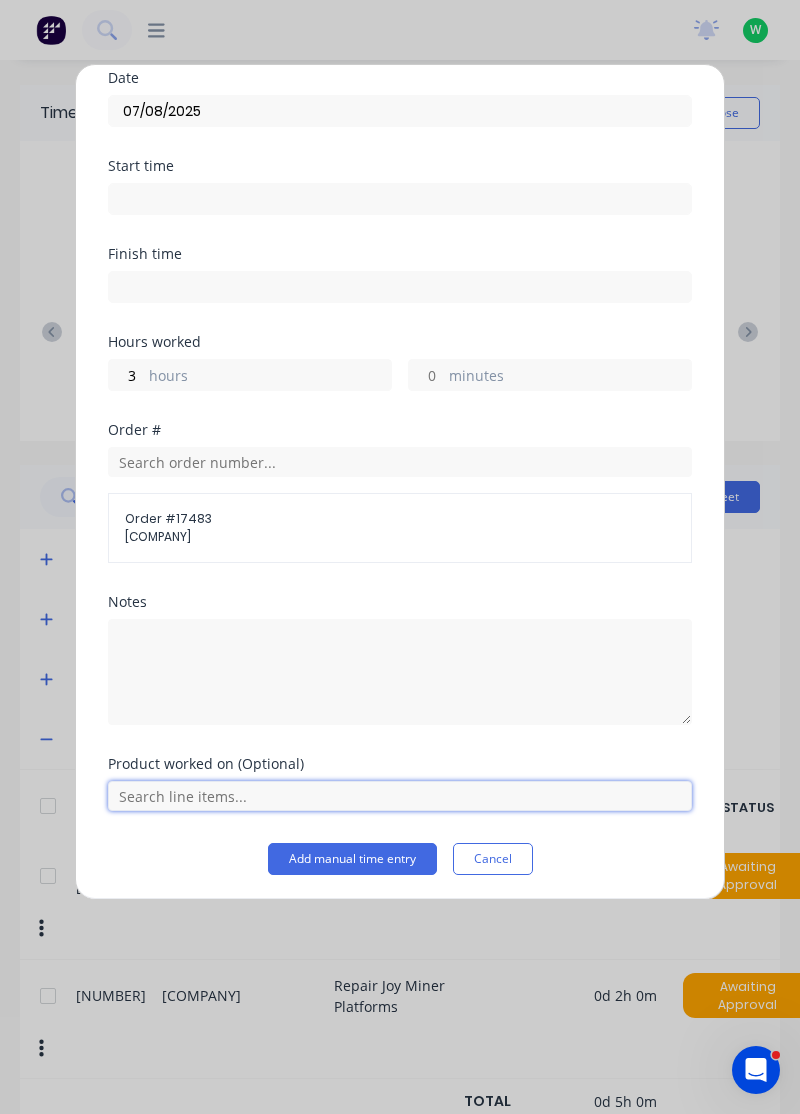click at bounding box center [400, 796] 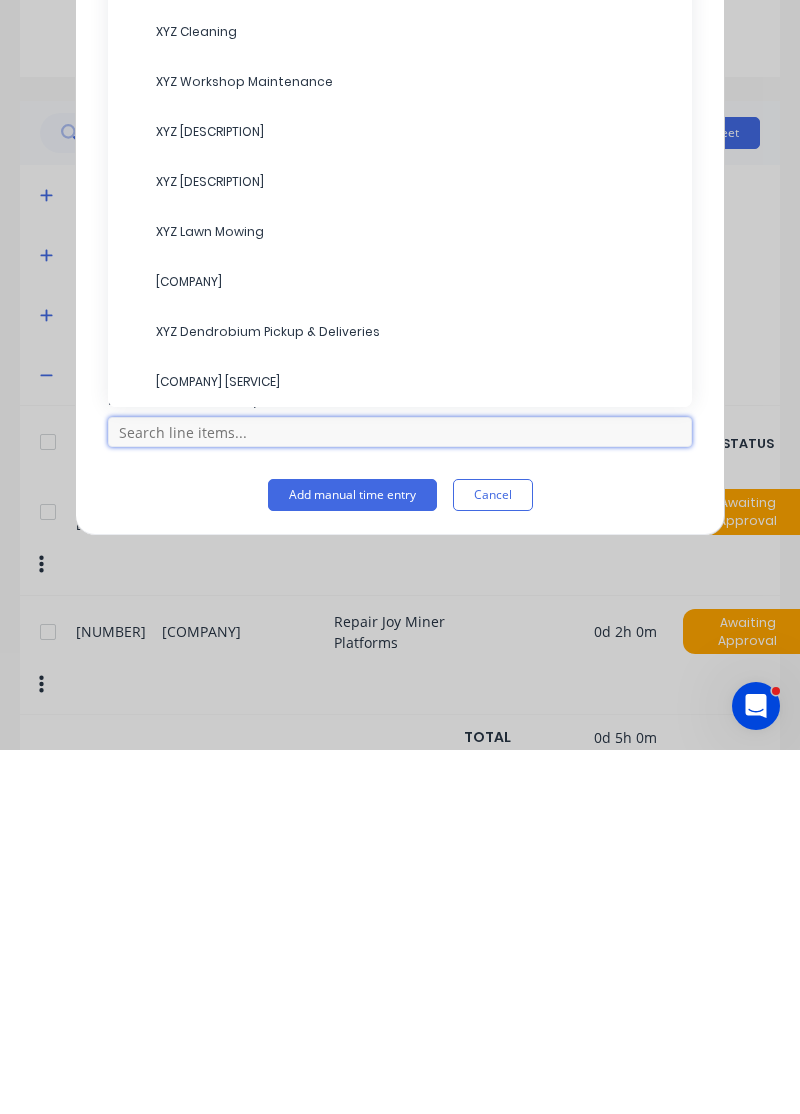 scroll, scrollTop: 53, scrollLeft: 0, axis: vertical 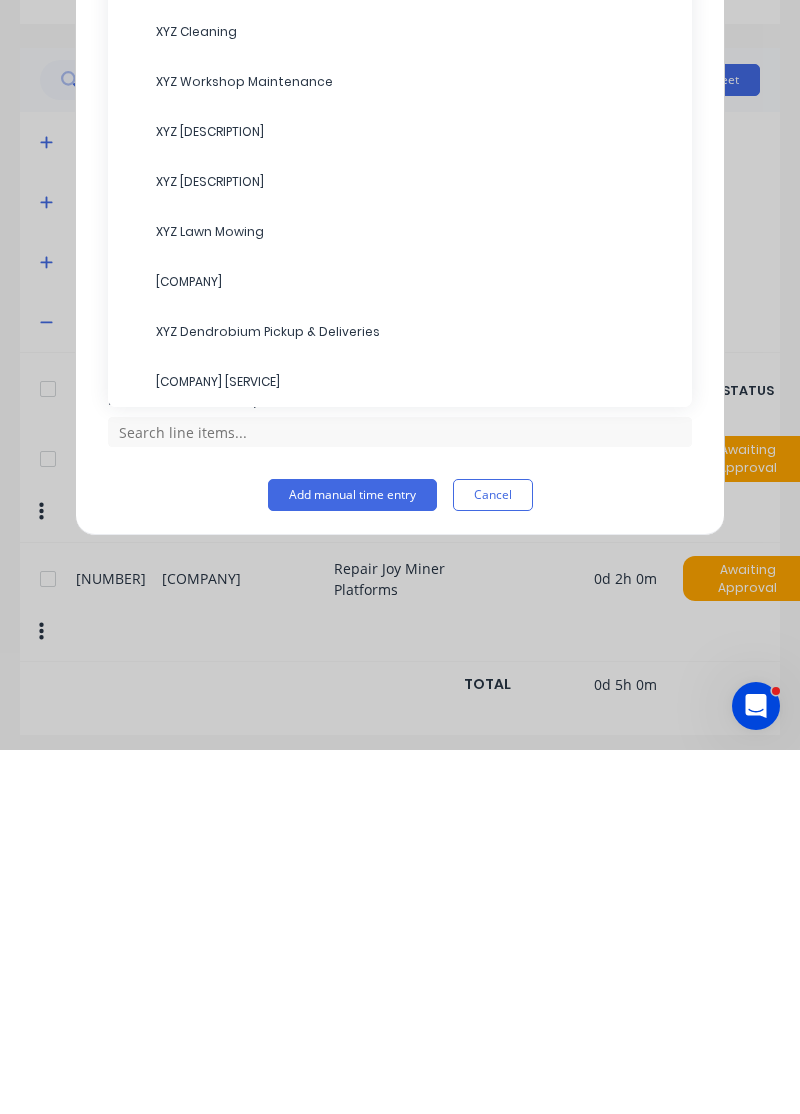 click on "XYZ Dendrobium Pickup & Deliveries" at bounding box center (416, 696) 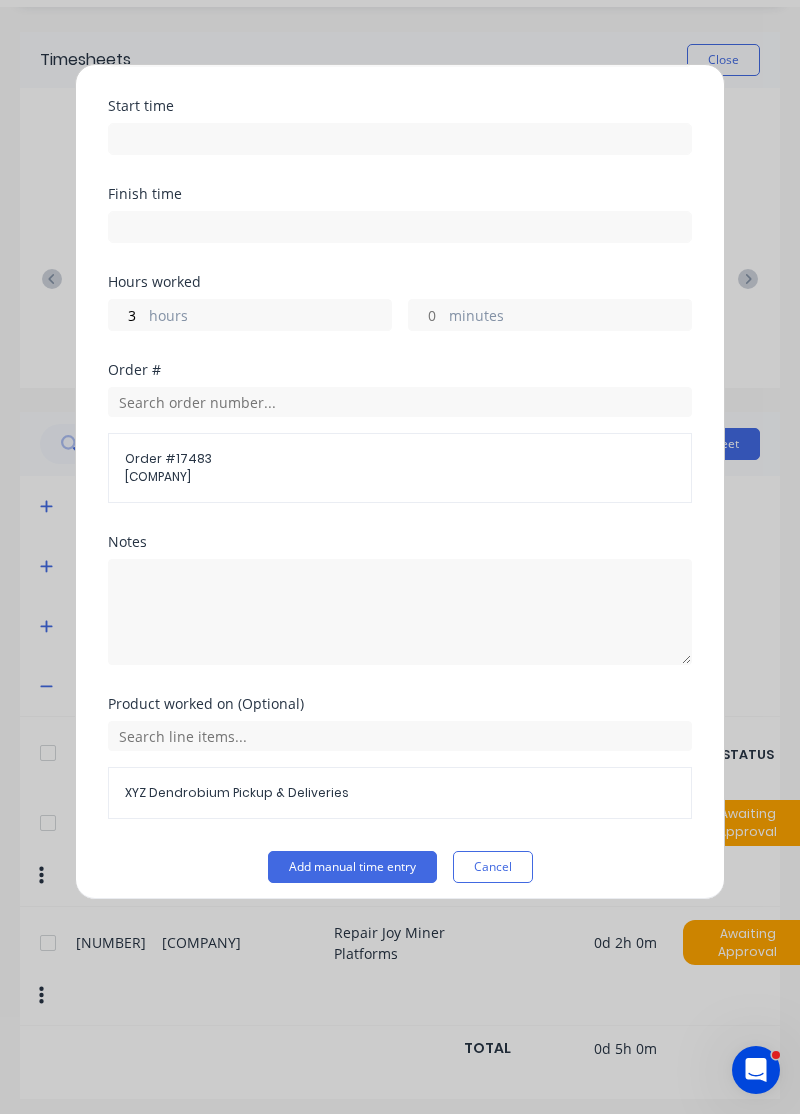 scroll, scrollTop: 145, scrollLeft: 0, axis: vertical 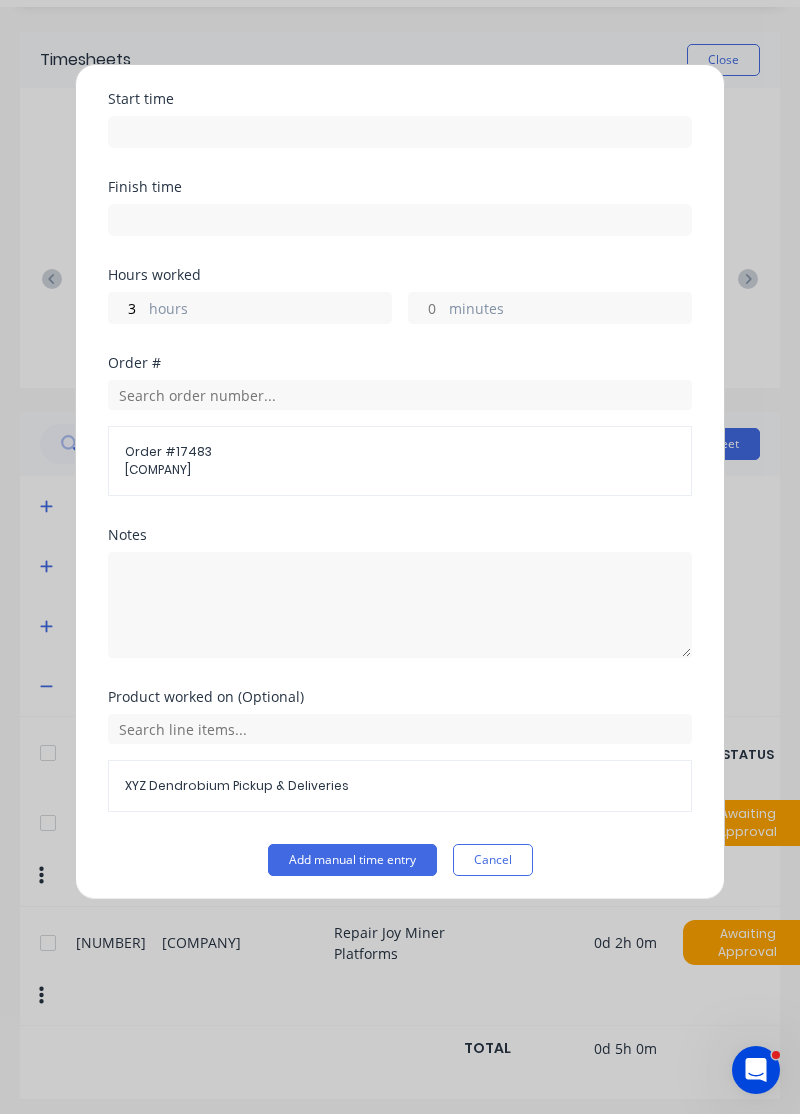 click on "Add manual time entry" at bounding box center [352, 860] 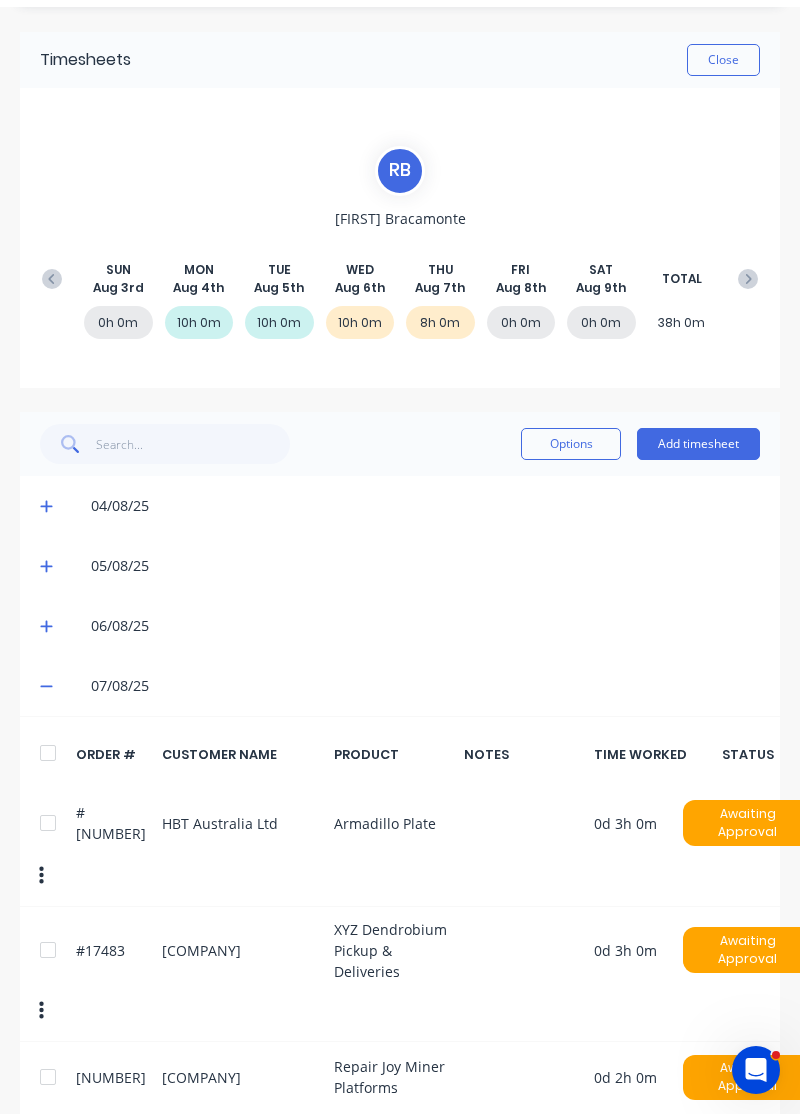 scroll, scrollTop: 0, scrollLeft: 0, axis: both 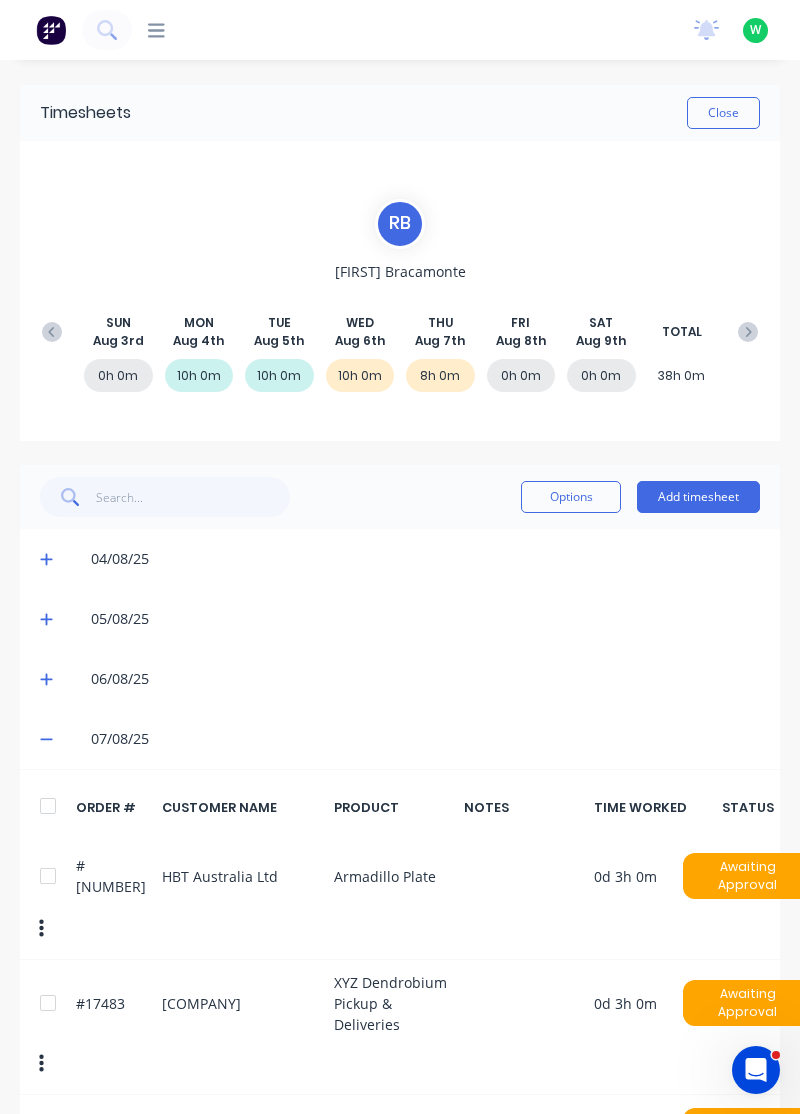 click on "Close" at bounding box center (723, 113) 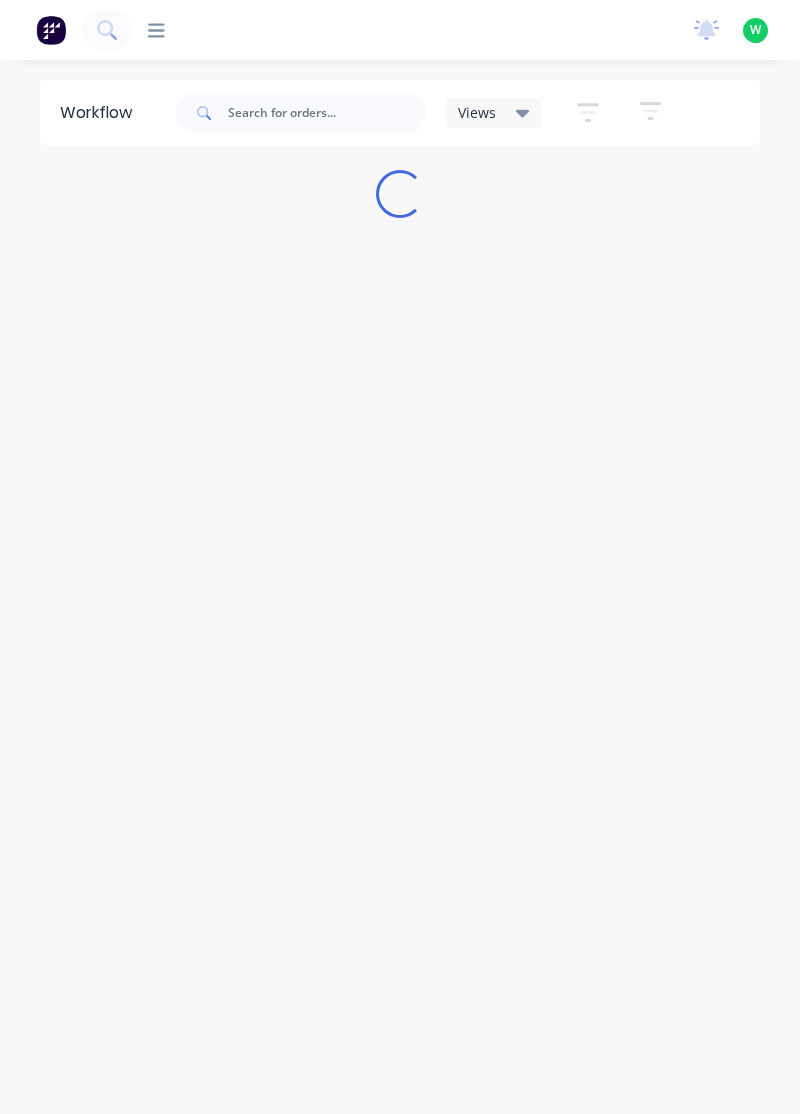 scroll, scrollTop: 0, scrollLeft: 0, axis: both 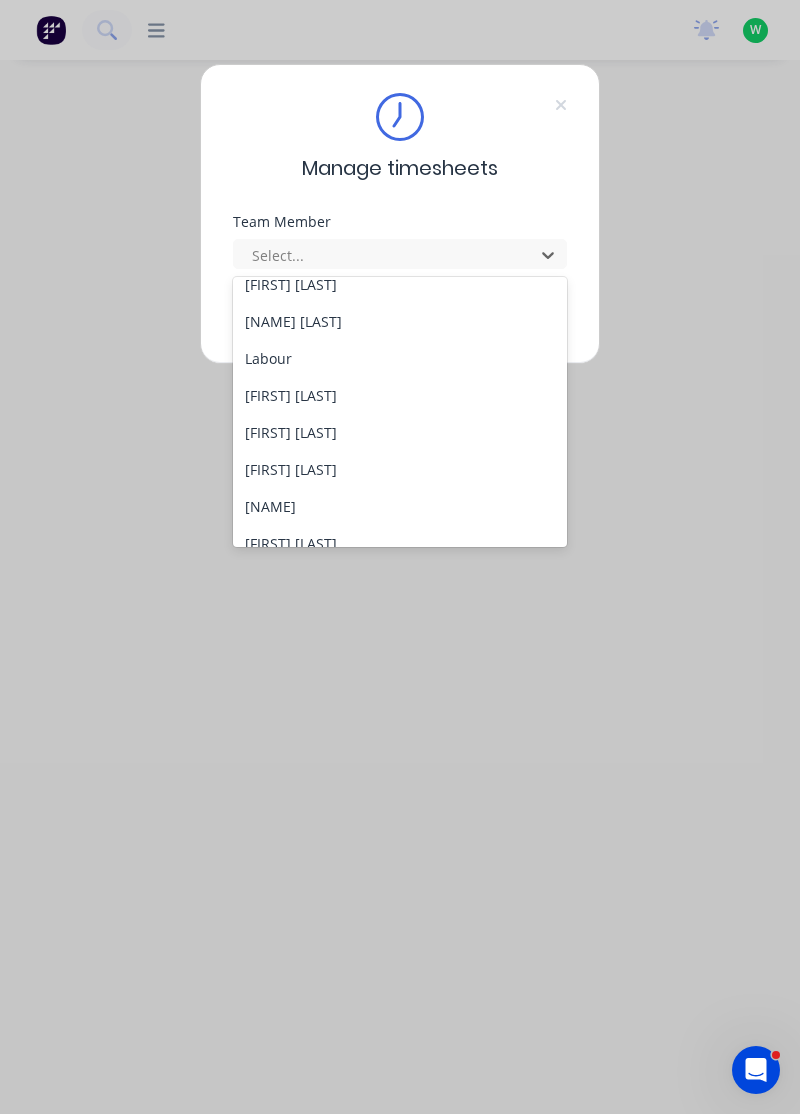 click on "[FIRST] [LAST]" at bounding box center (400, 469) 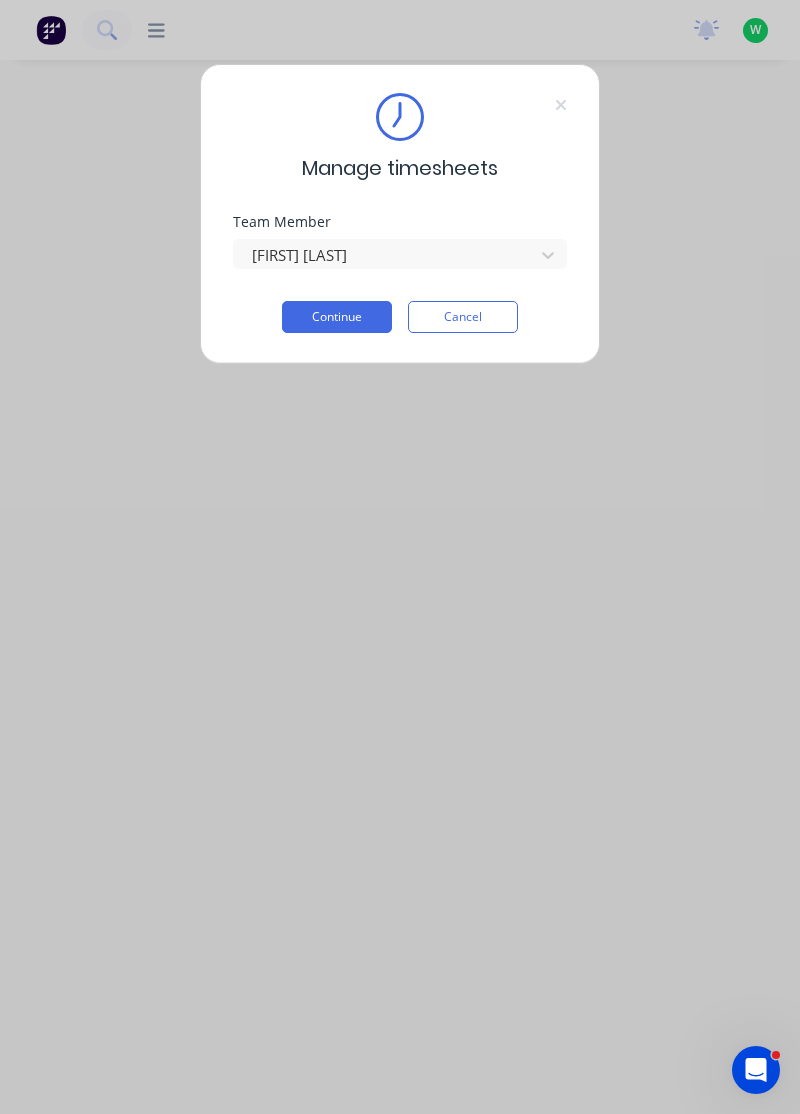 click on "Continue" at bounding box center [337, 317] 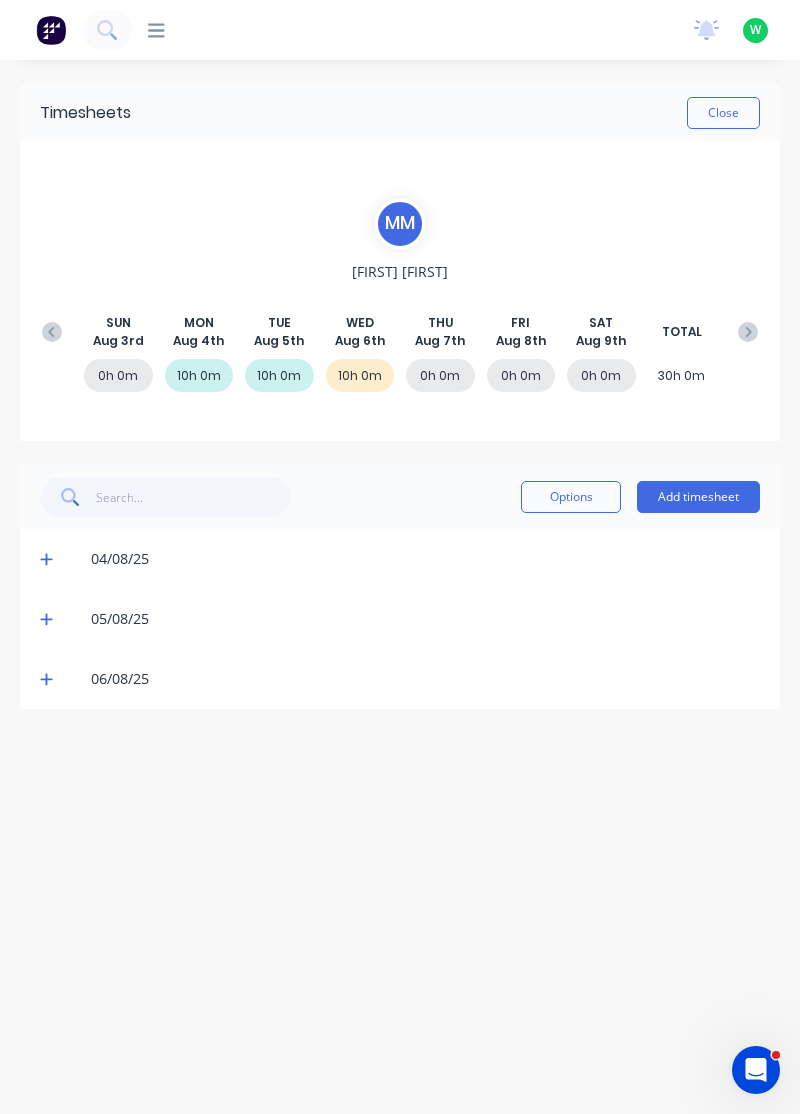 click on "Add timesheet" at bounding box center [698, 497] 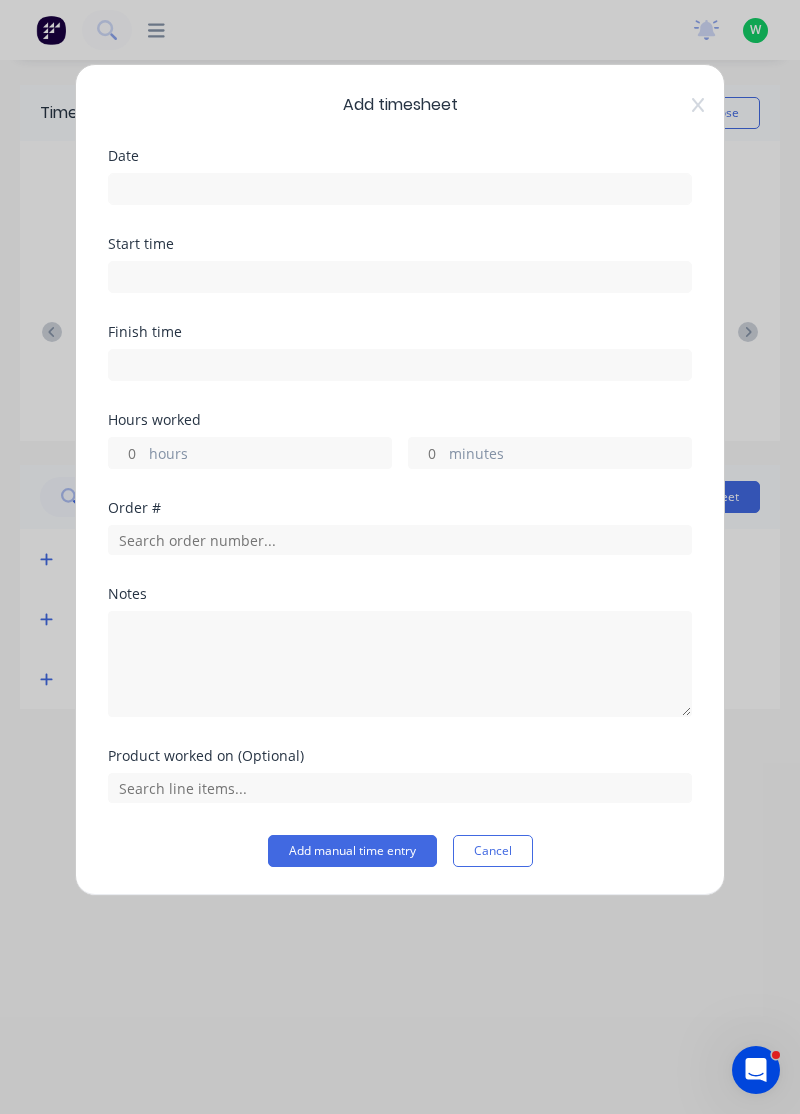 click at bounding box center (400, 189) 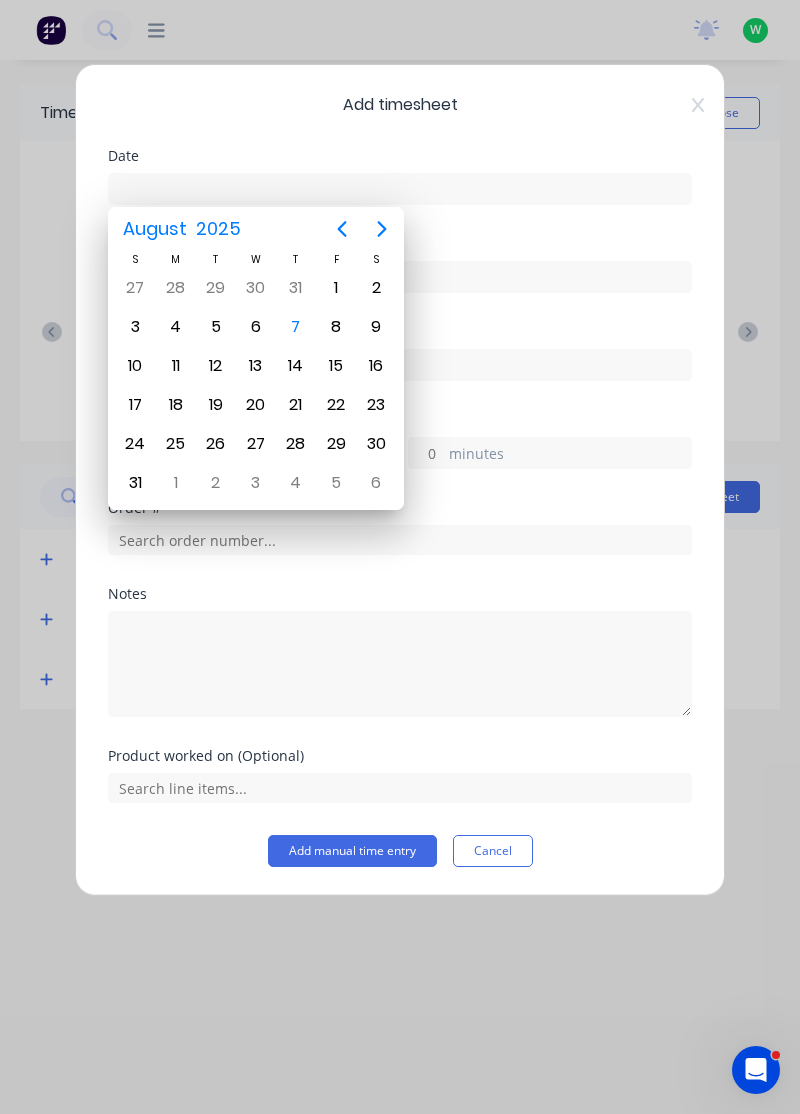 click on "7" at bounding box center (296, 327) 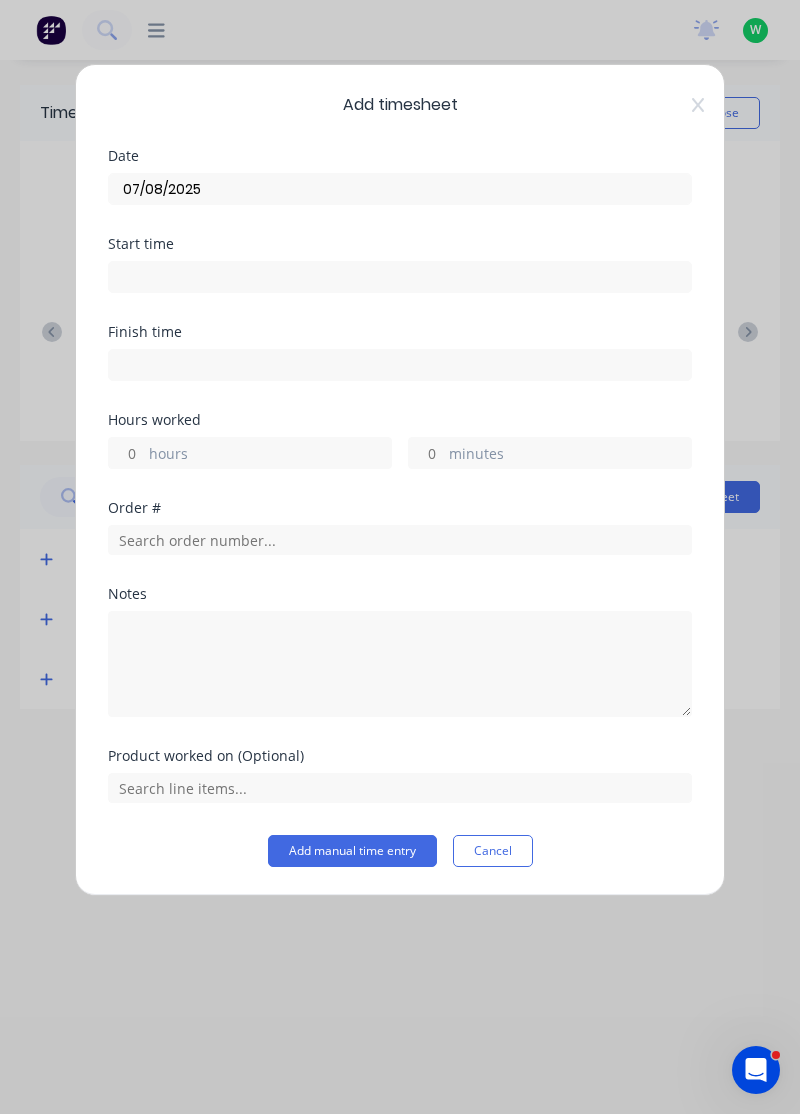 click on "hours" at bounding box center [270, 455] 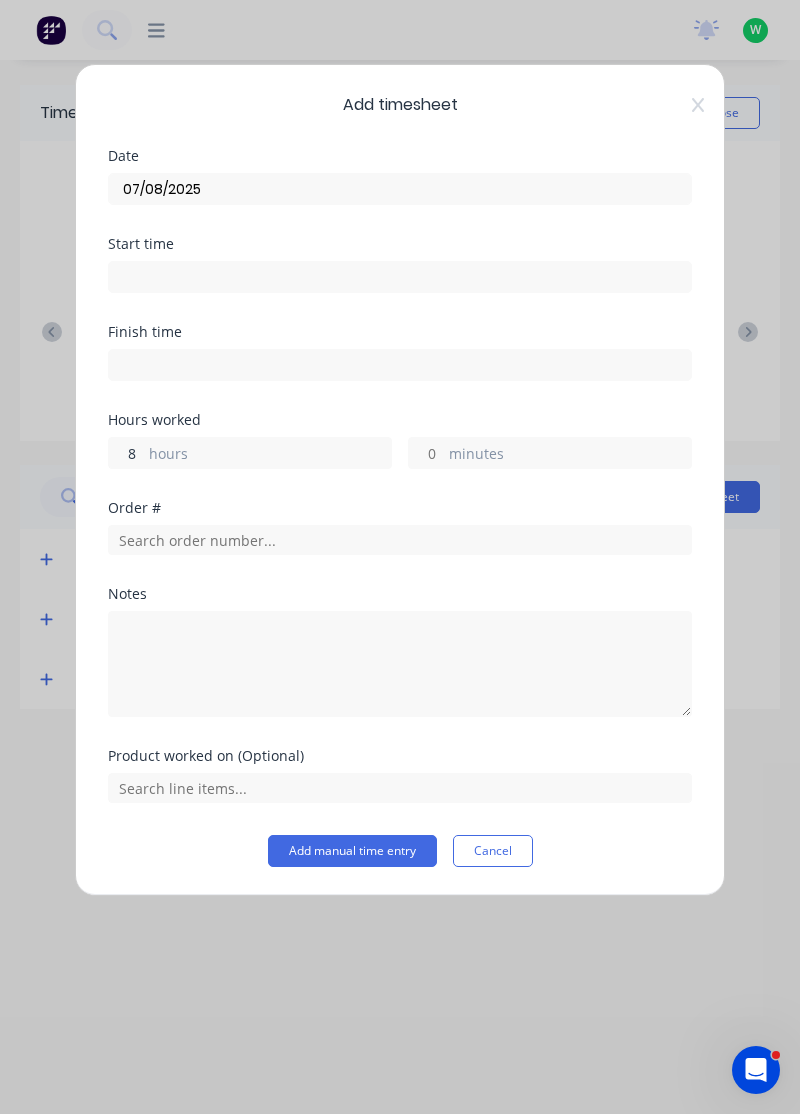 type on "8" 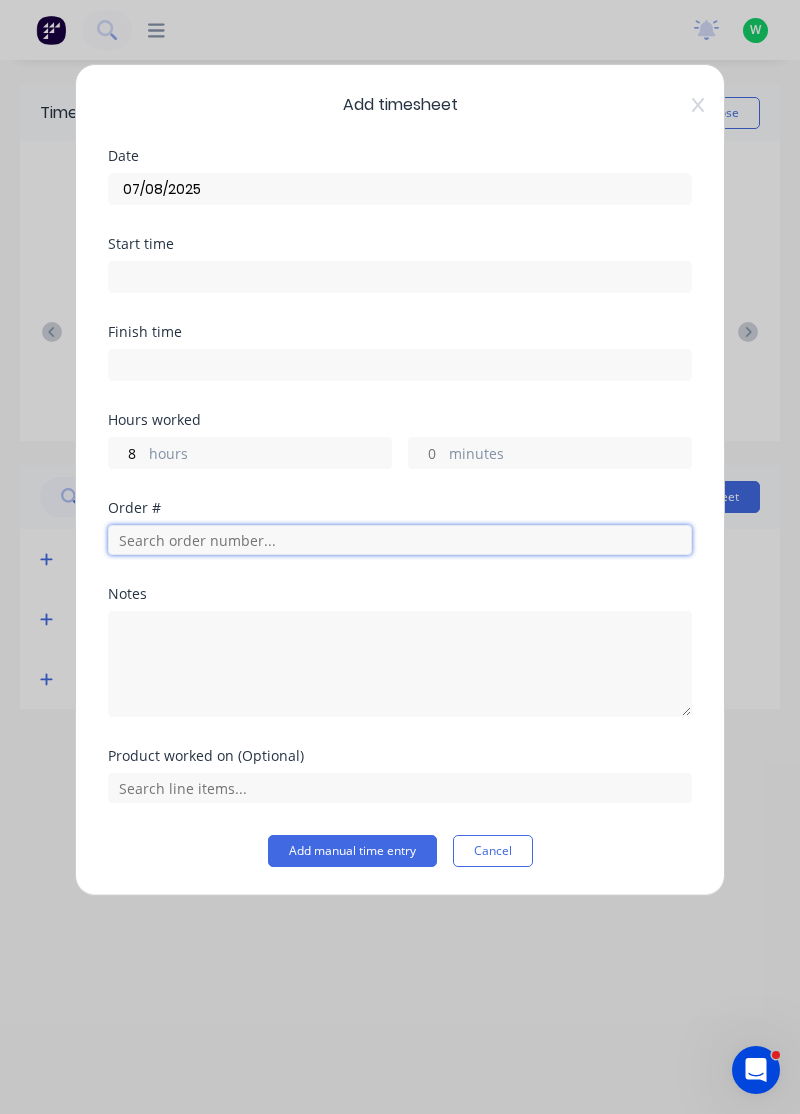 click at bounding box center (400, 540) 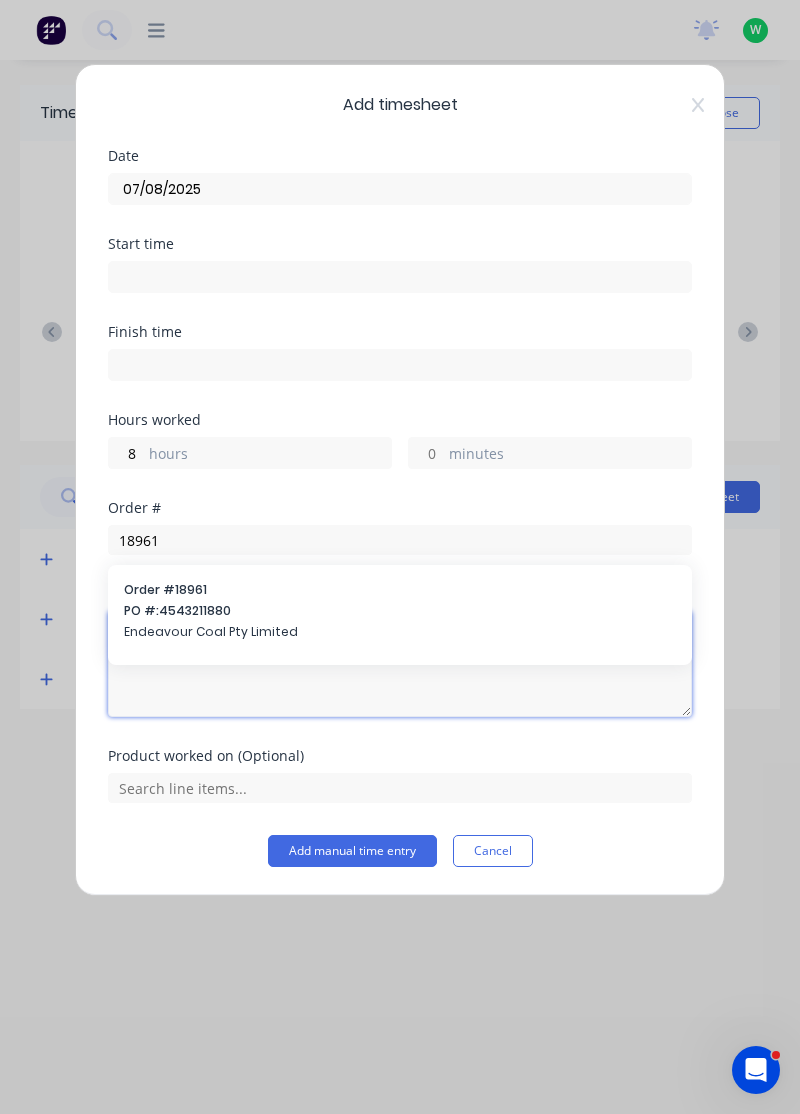 click at bounding box center (400, 664) 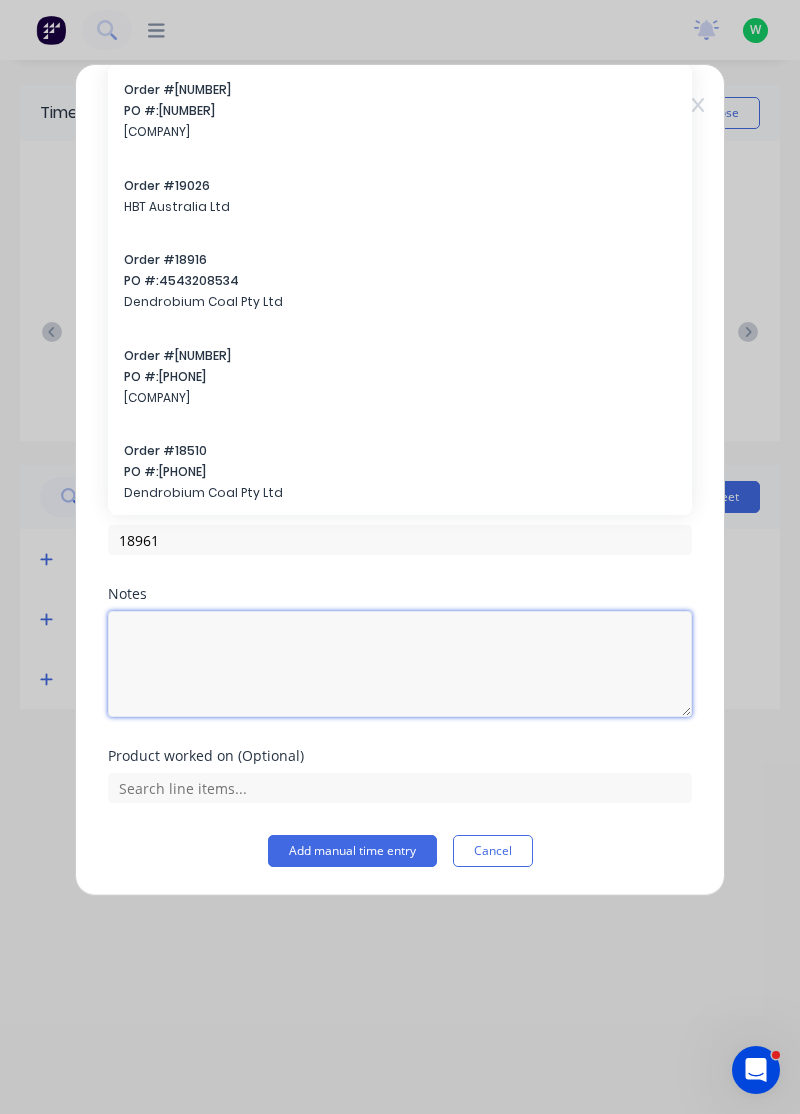click at bounding box center [400, 664] 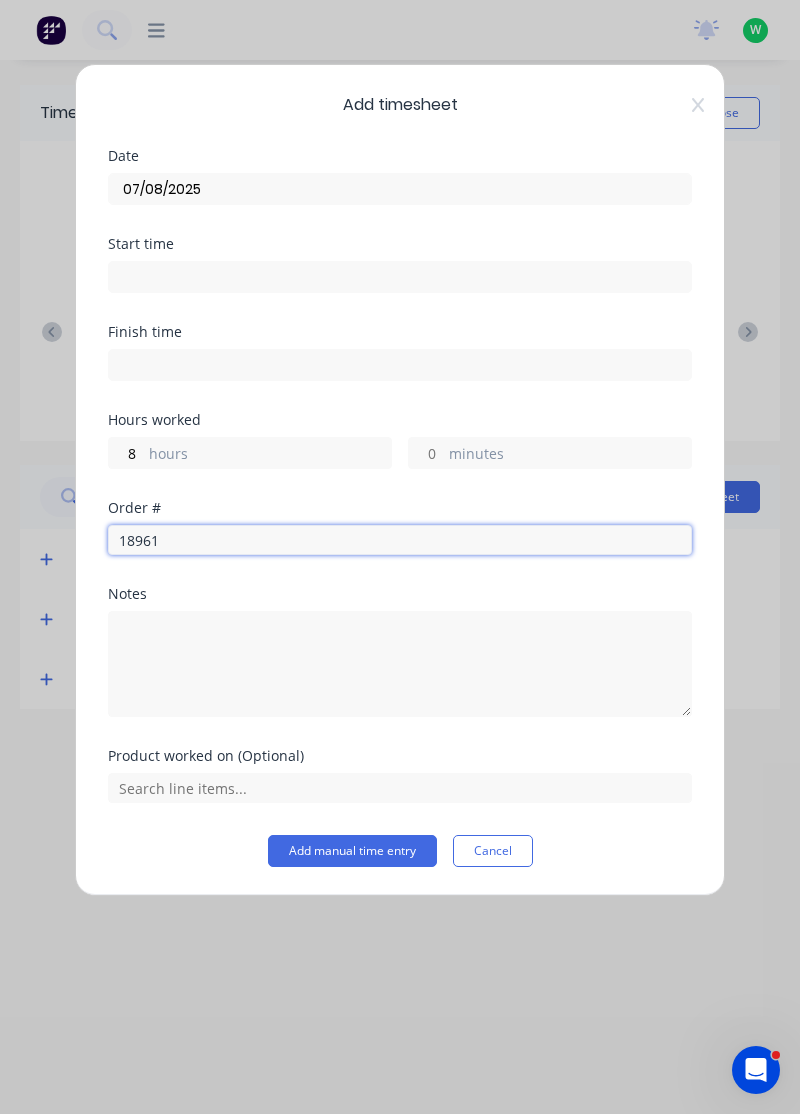 click on "[NUMBER]" at bounding box center [400, 540] 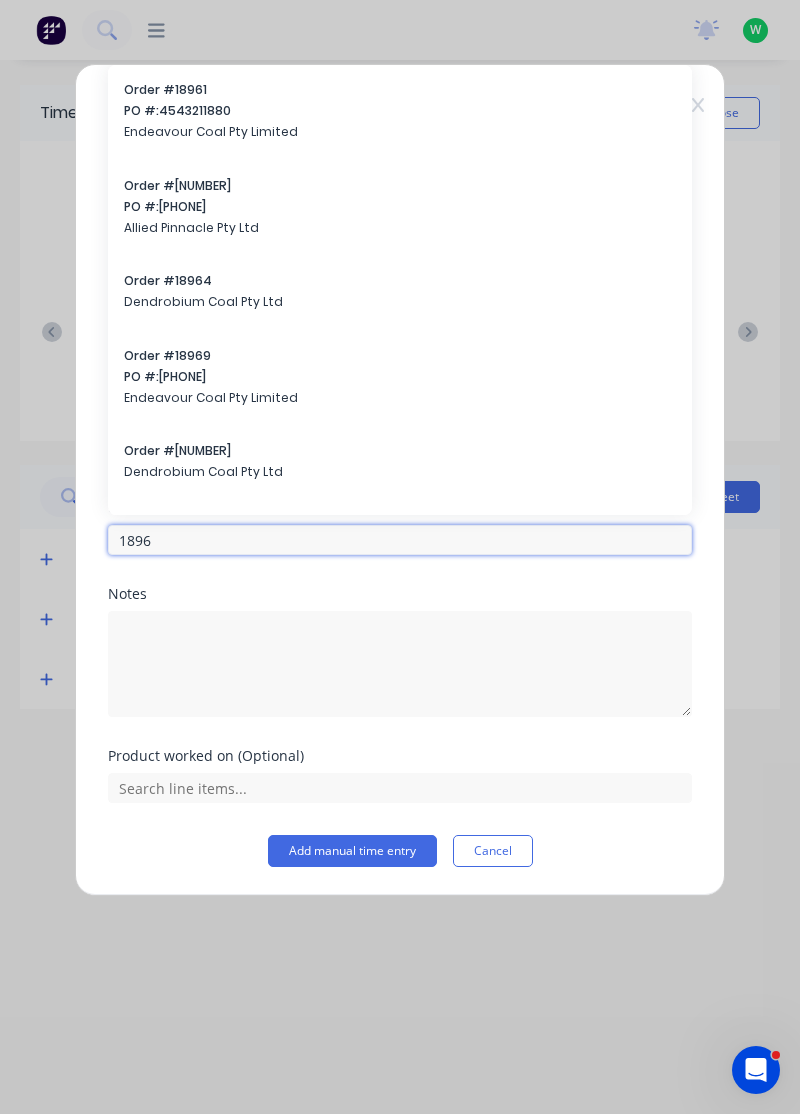 type on "[NUMBER]" 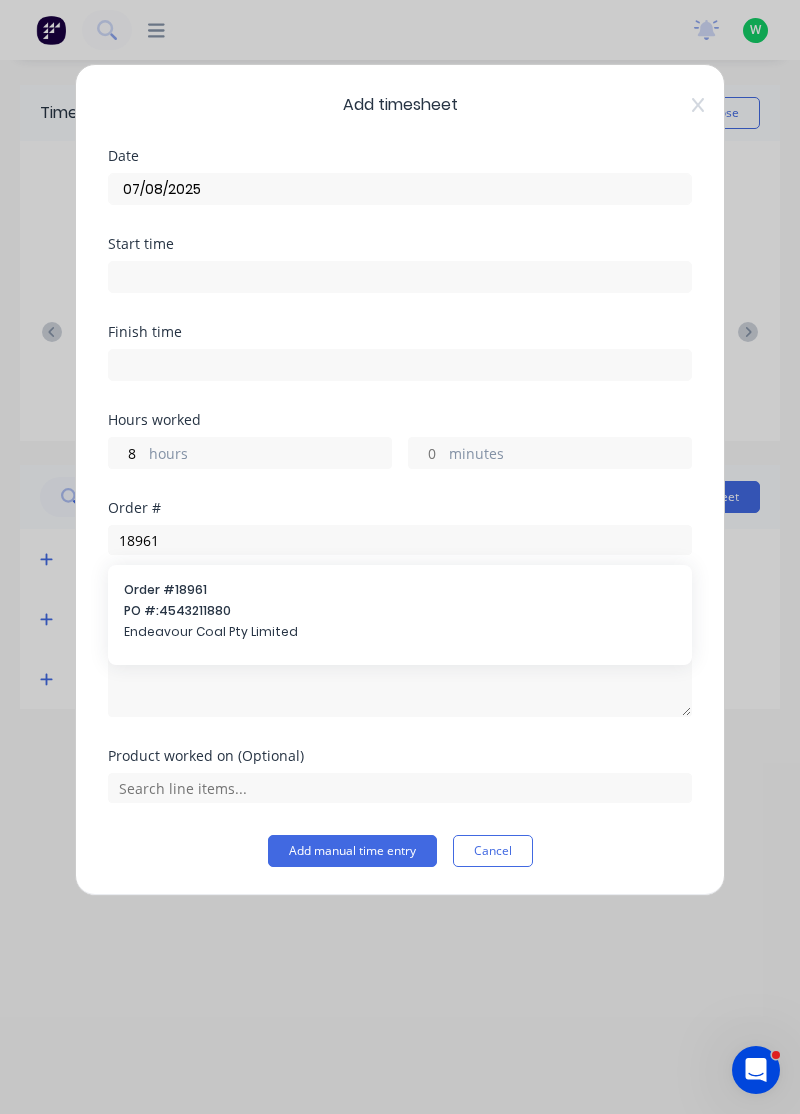 click on "Endeavour Coal Pty Limited" at bounding box center [400, 632] 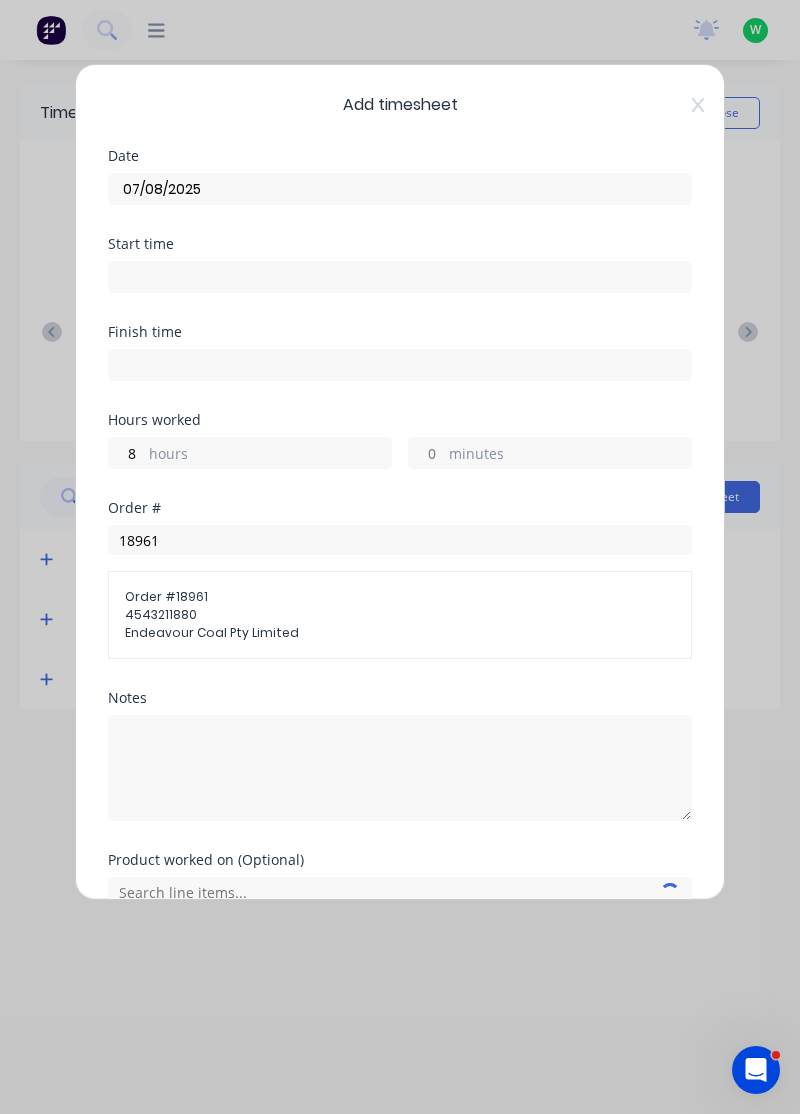 type 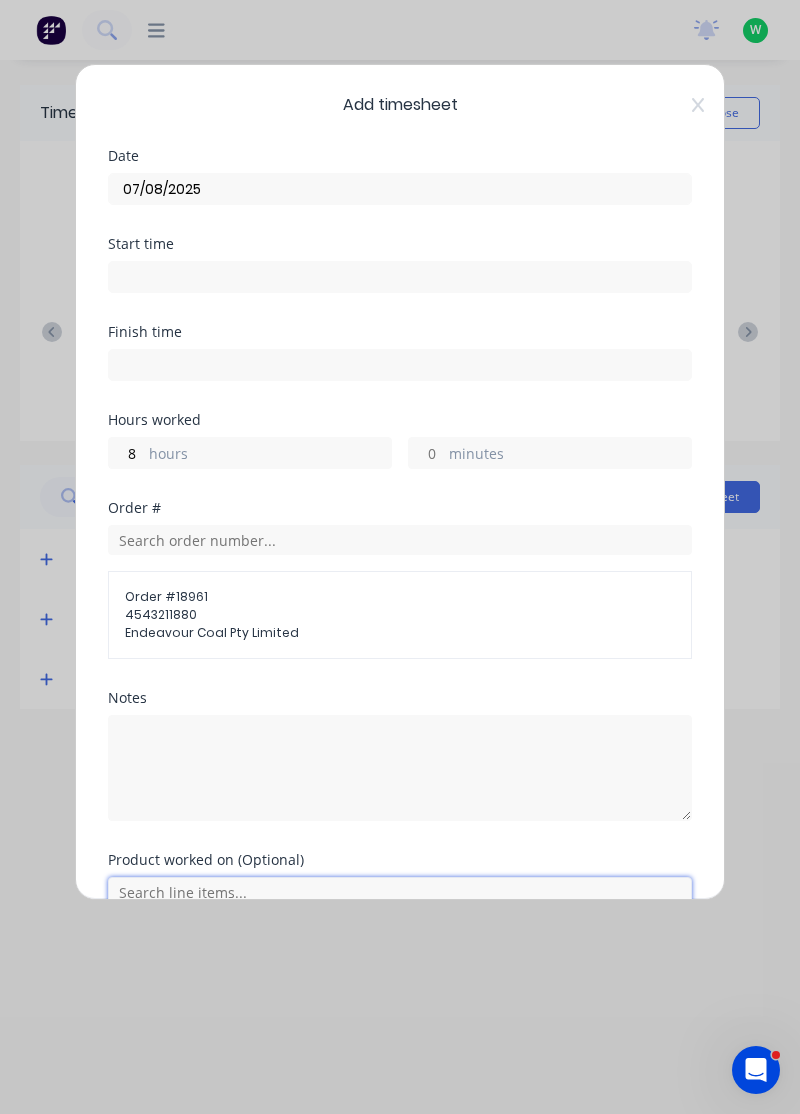 click at bounding box center [400, 892] 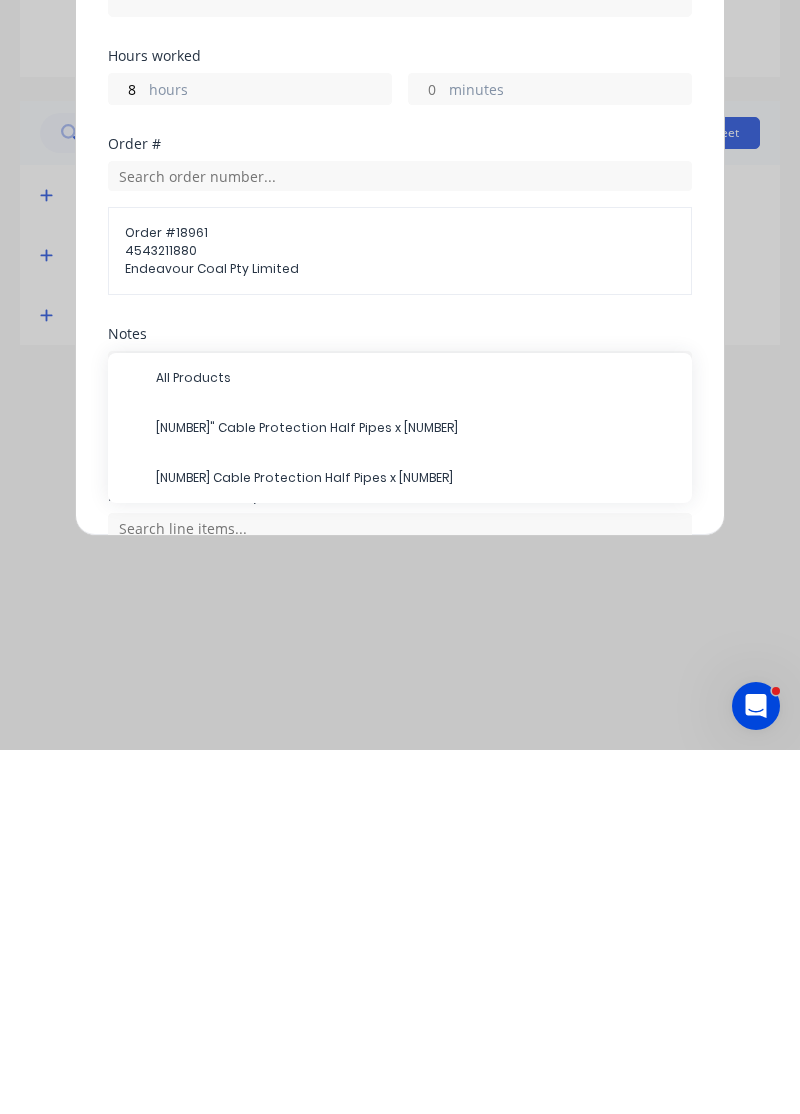 click on "All Products" at bounding box center [416, 742] 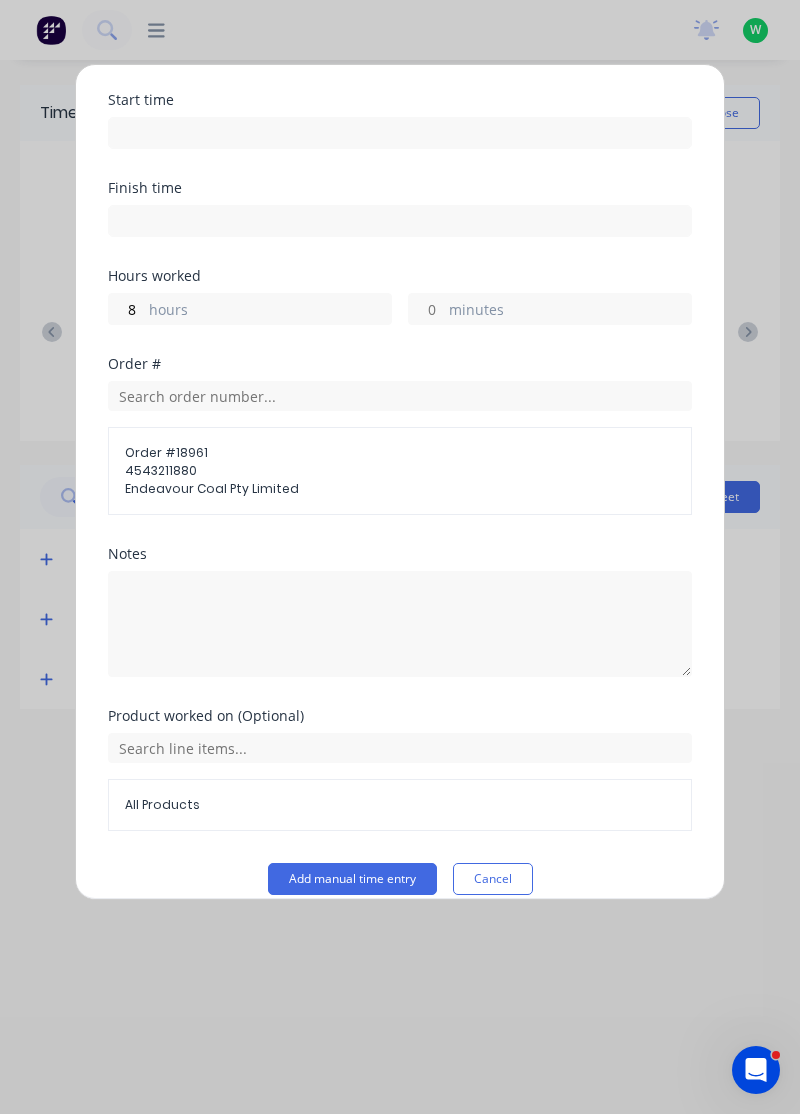 scroll, scrollTop: 144, scrollLeft: 0, axis: vertical 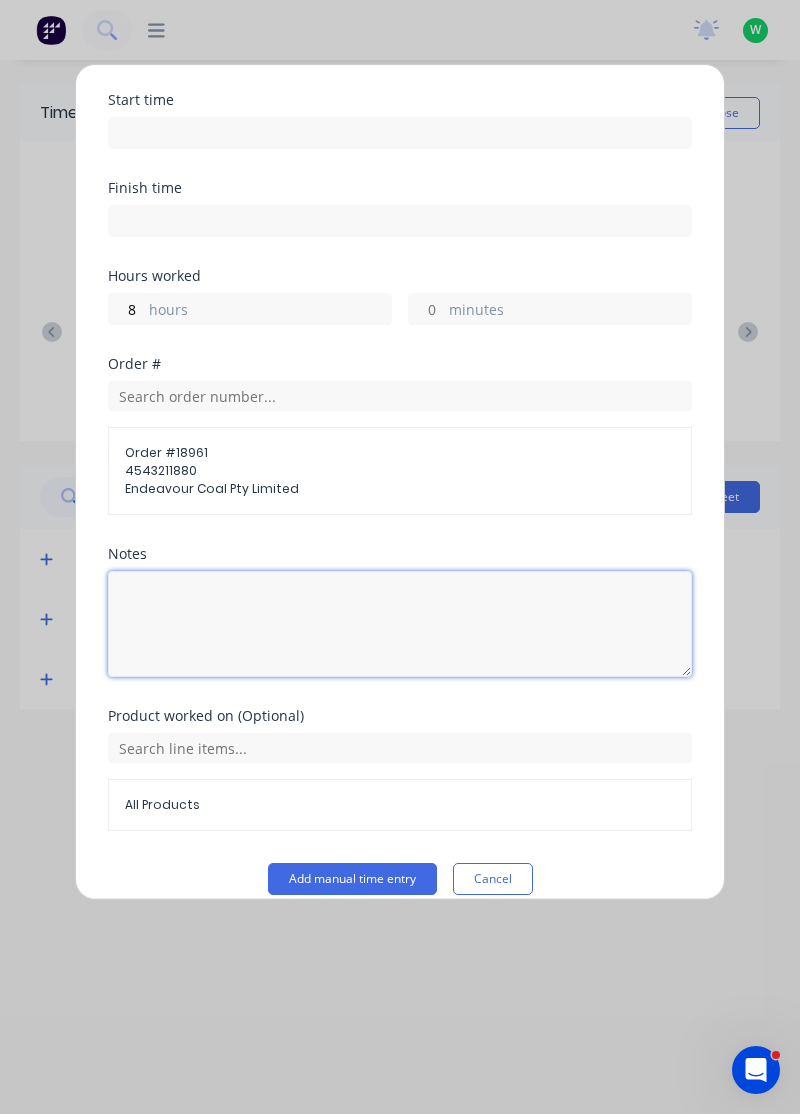 click at bounding box center (400, 624) 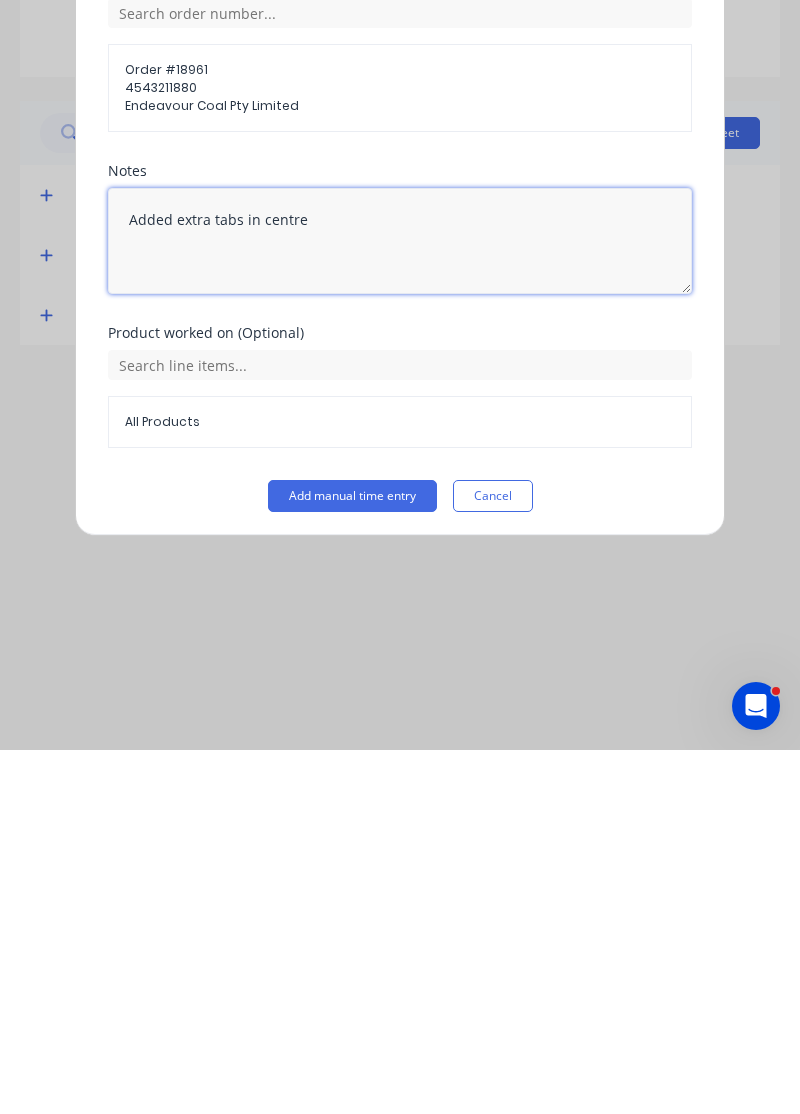 scroll, scrollTop: 92, scrollLeft: 0, axis: vertical 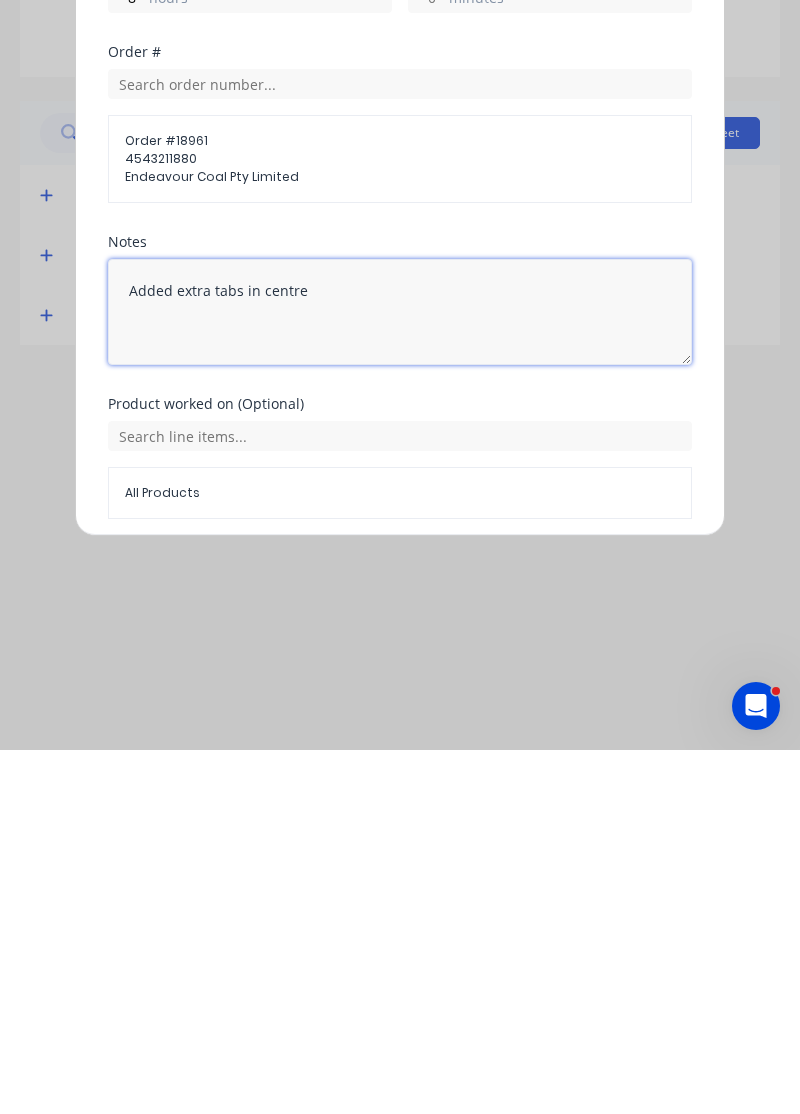 type on "Added extra tabs in centre" 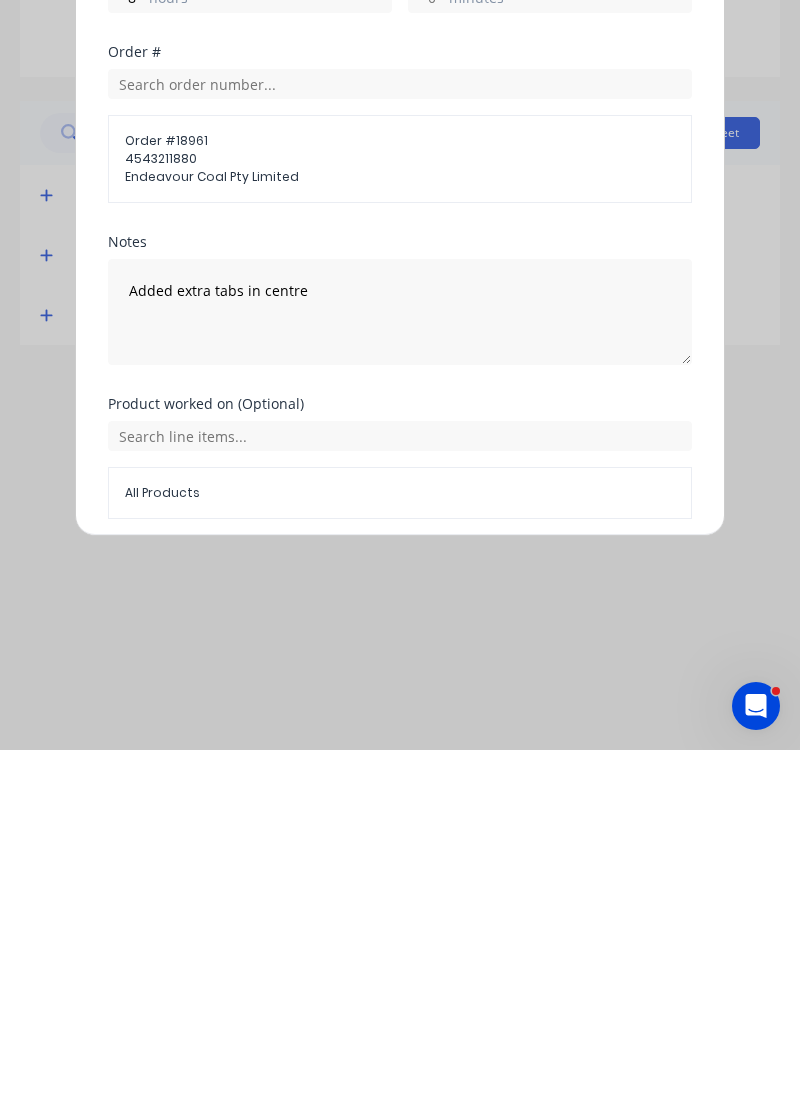 click on "Add manual time entry" at bounding box center [352, 931] 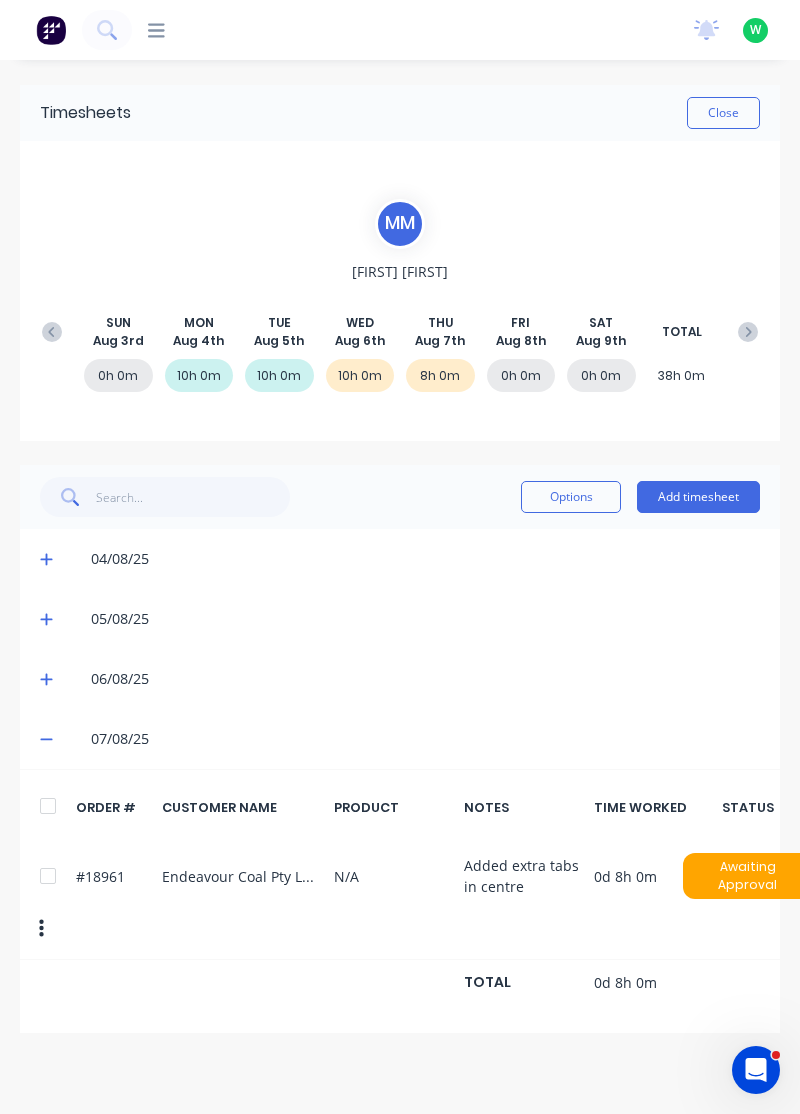 click at bounding box center (49, 739) 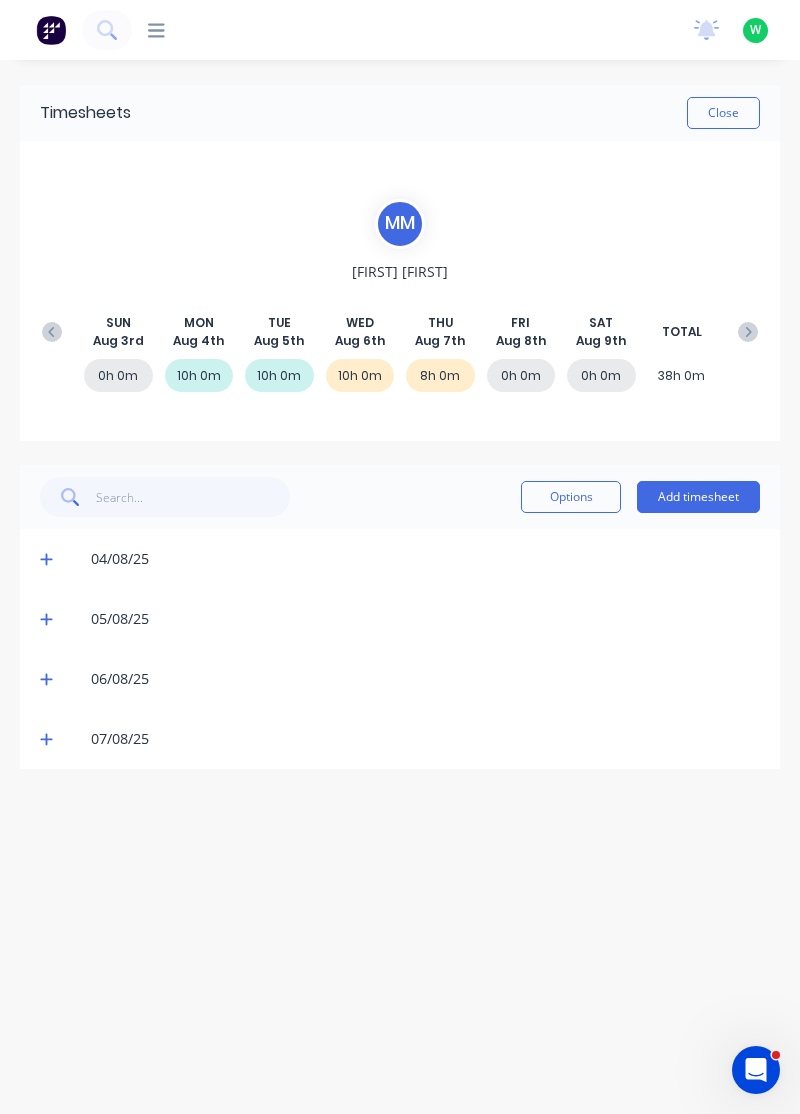 click 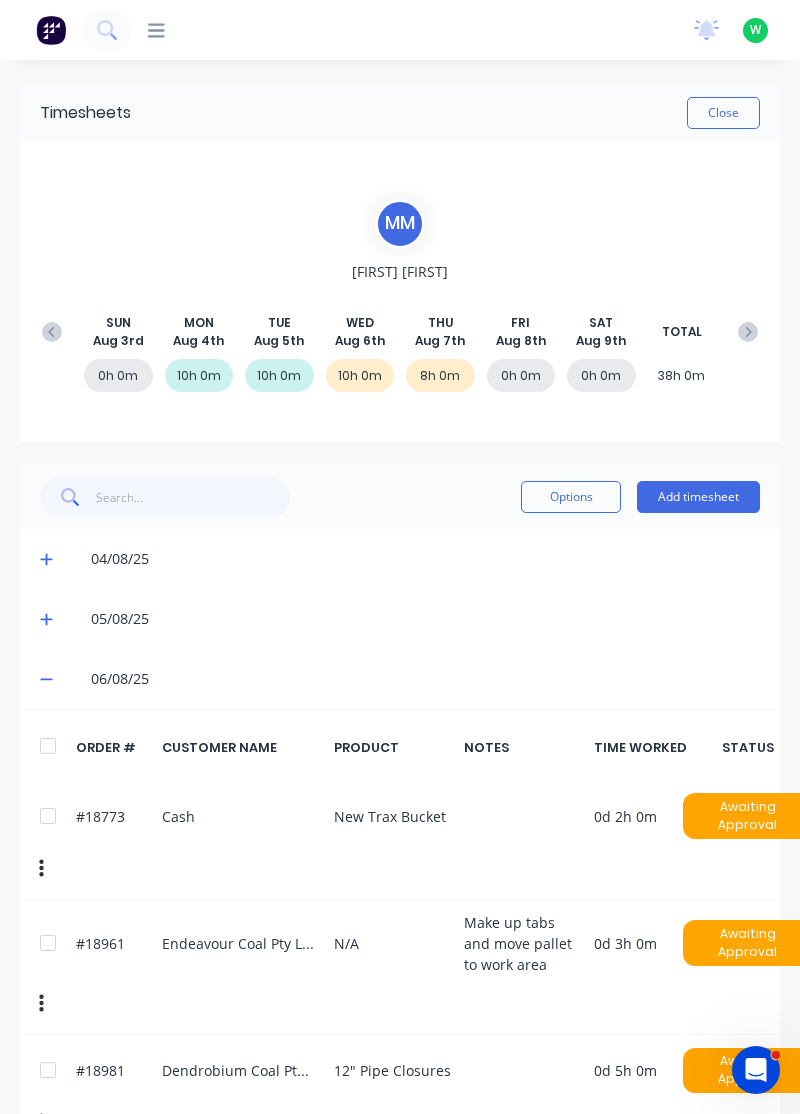 click 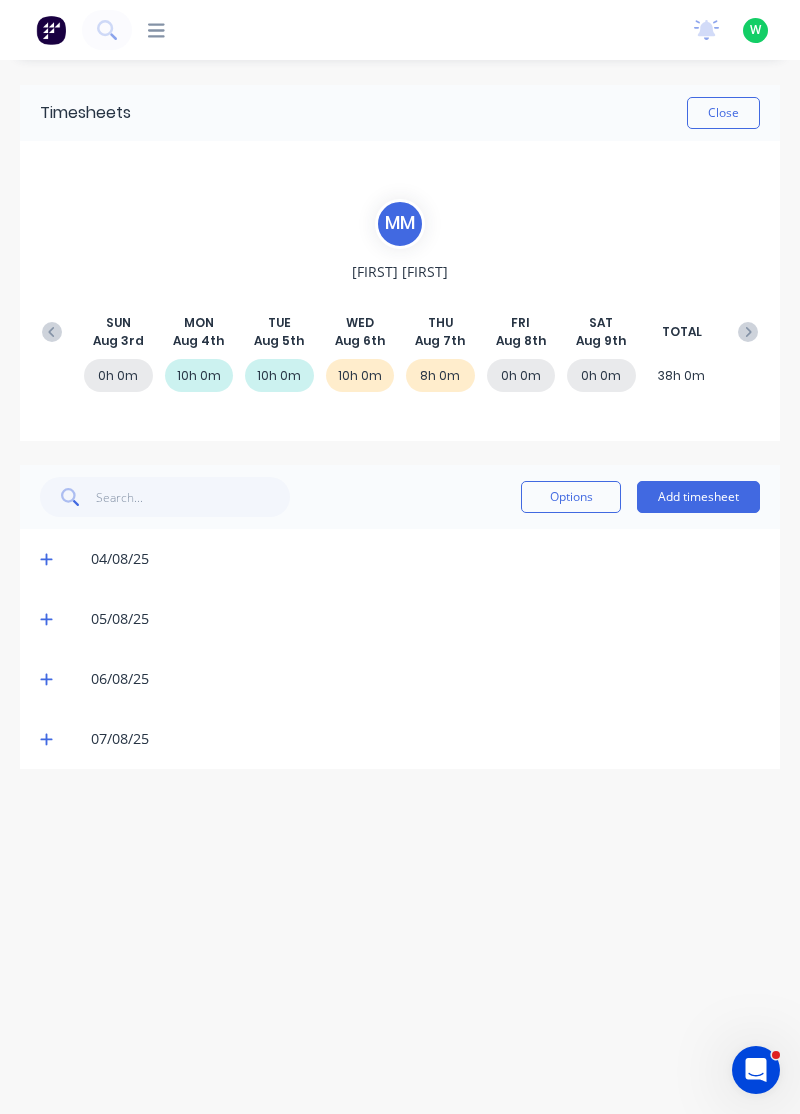 click on "Close" at bounding box center (723, 113) 